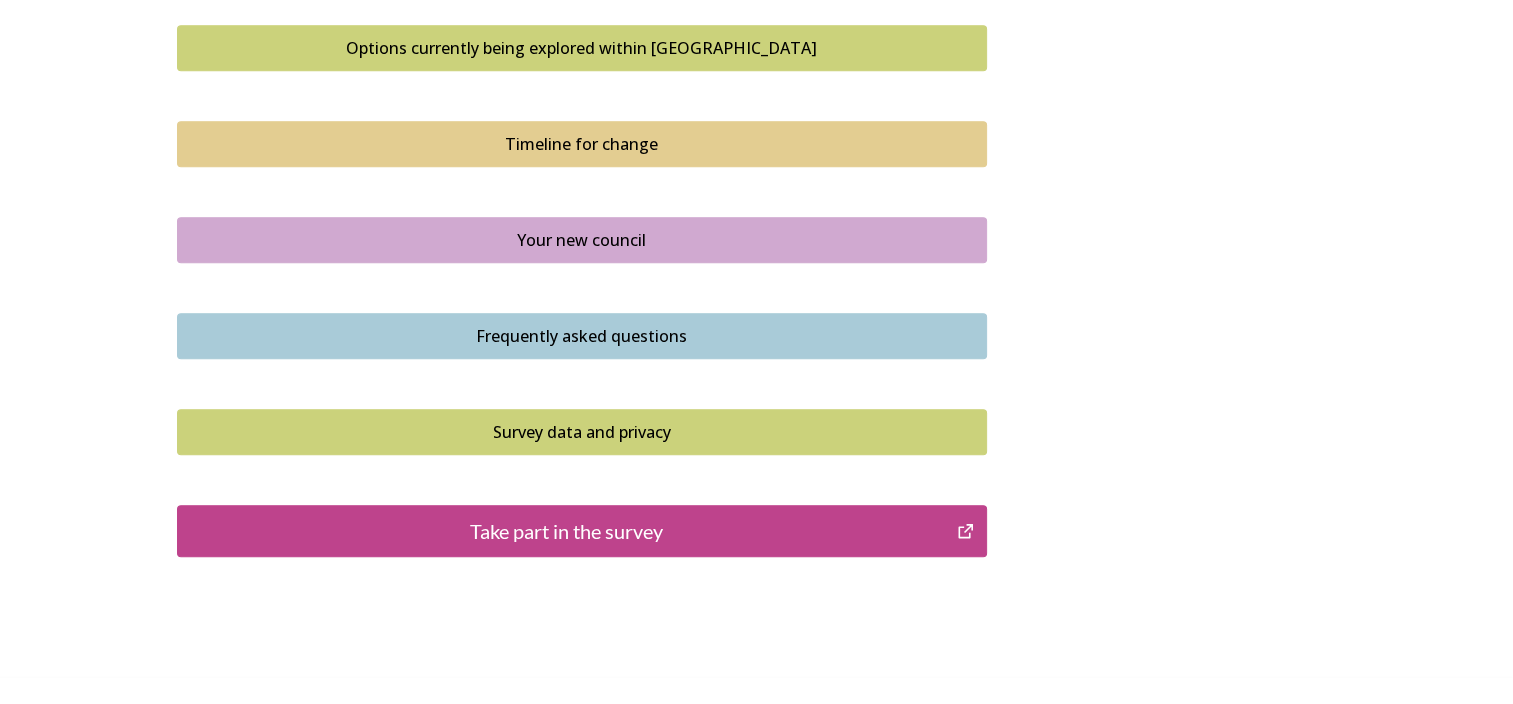 scroll, scrollTop: 1444, scrollLeft: 0, axis: vertical 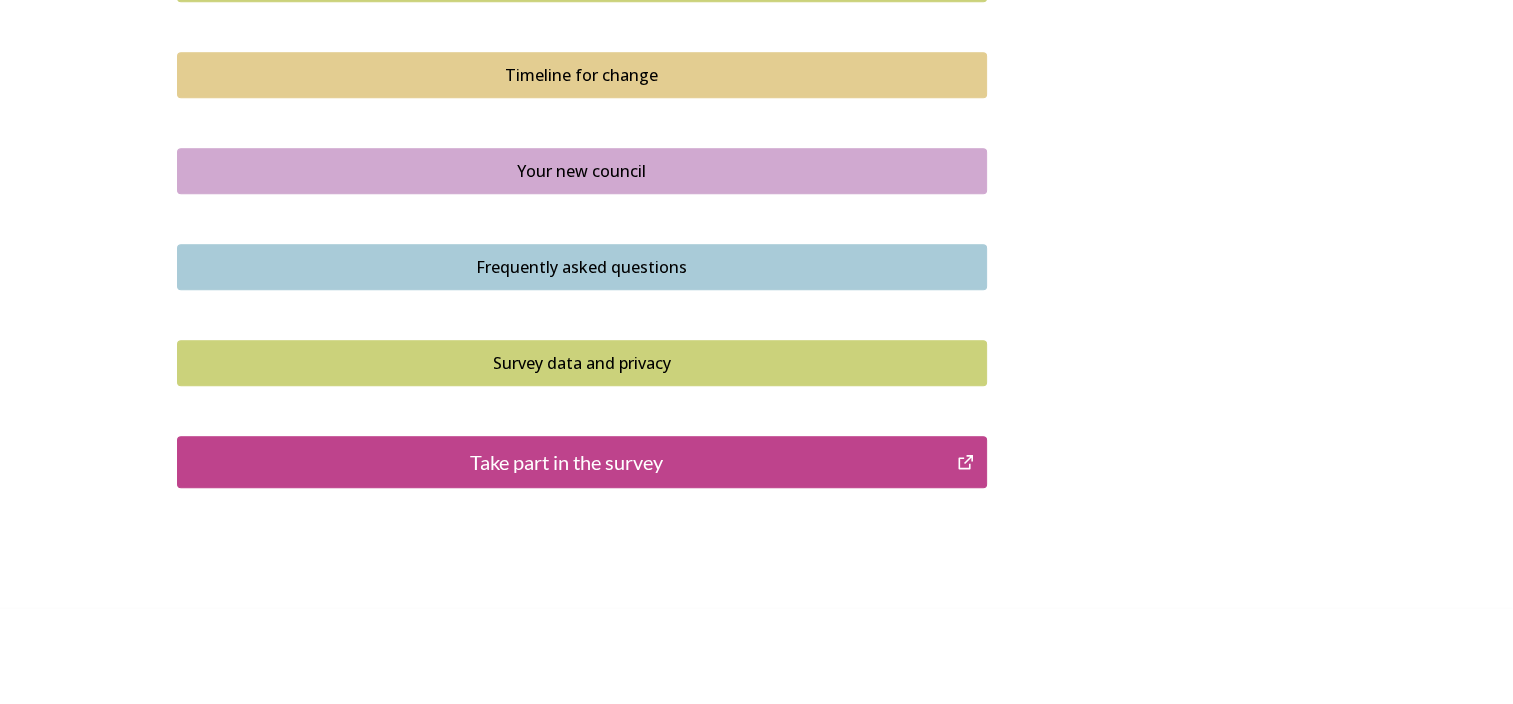 click on "Take part in the survey" at bounding box center [567, 462] 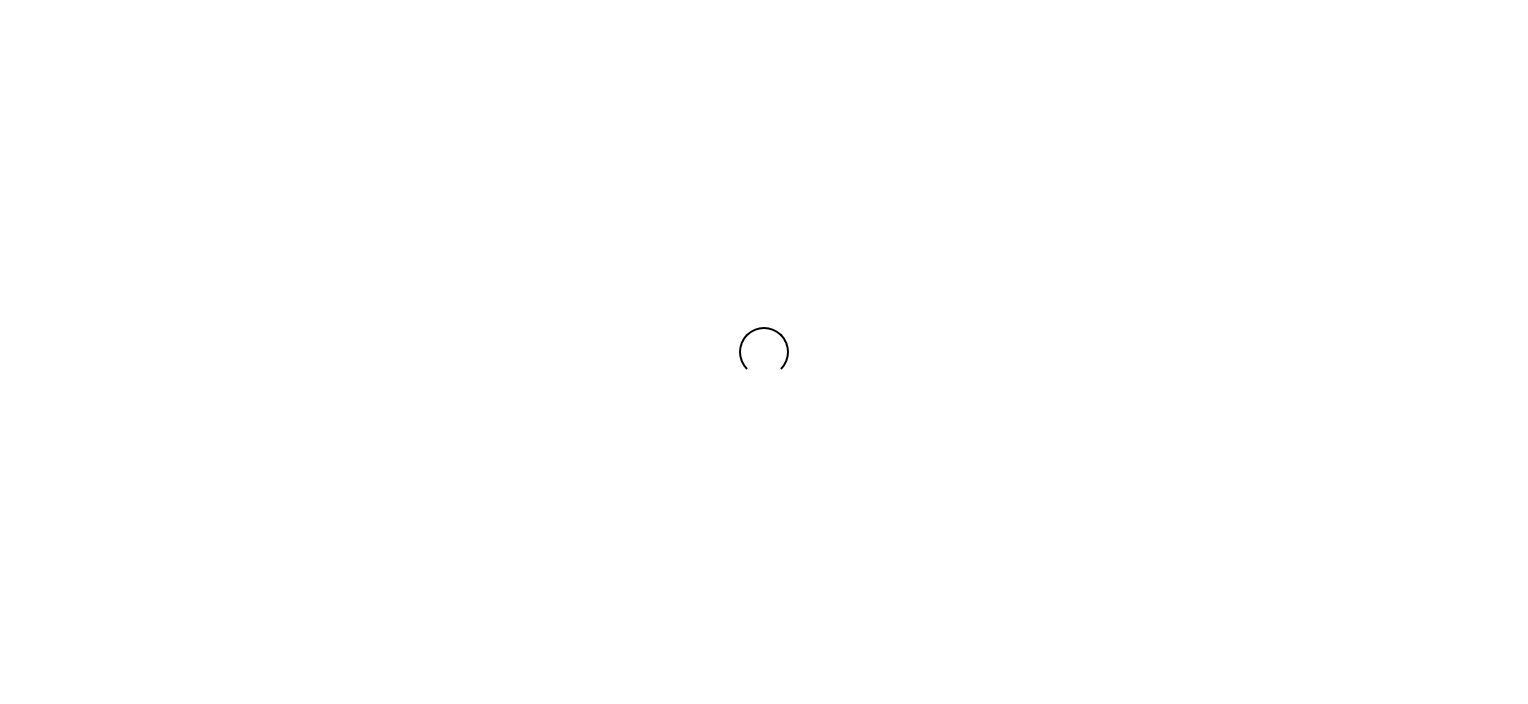 scroll, scrollTop: 0, scrollLeft: 0, axis: both 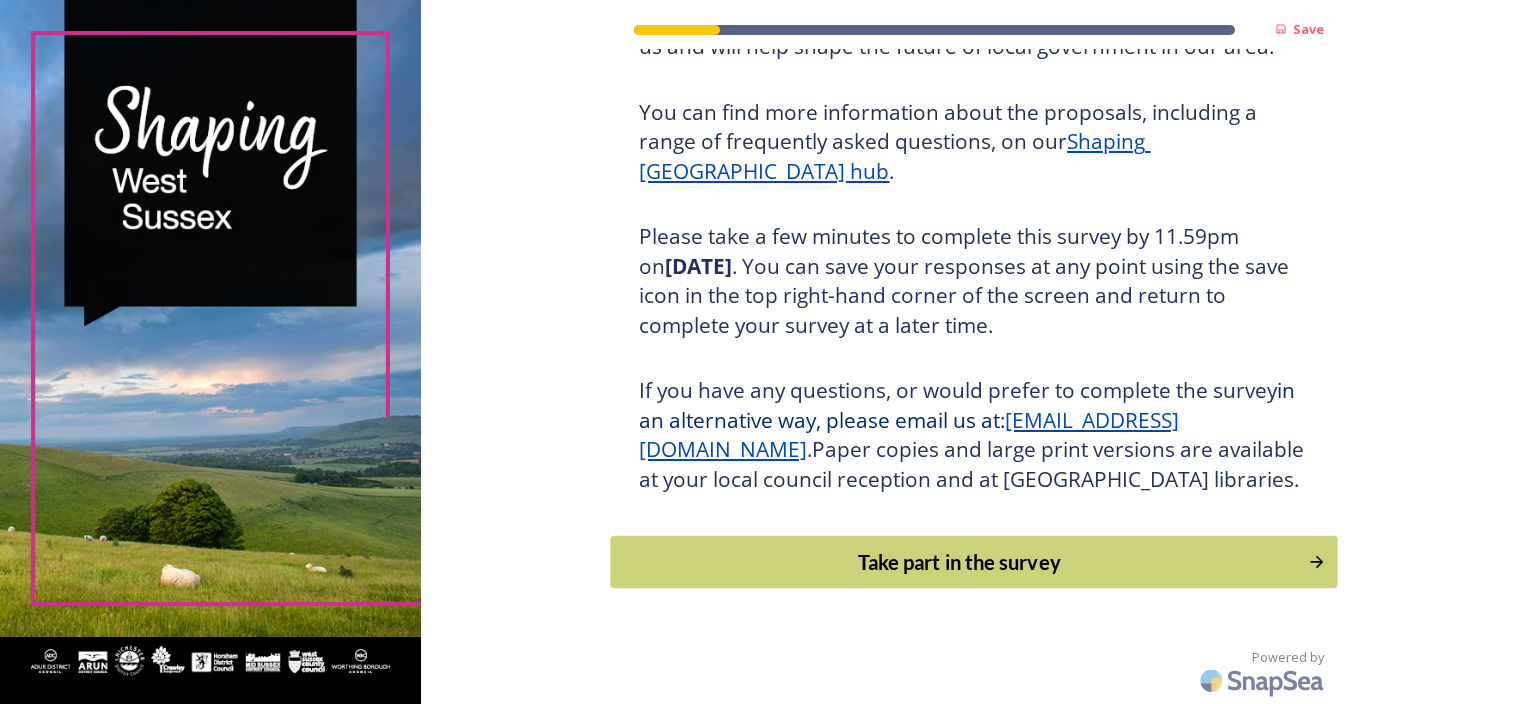 click on "Take part in the survey" at bounding box center [960, 562] 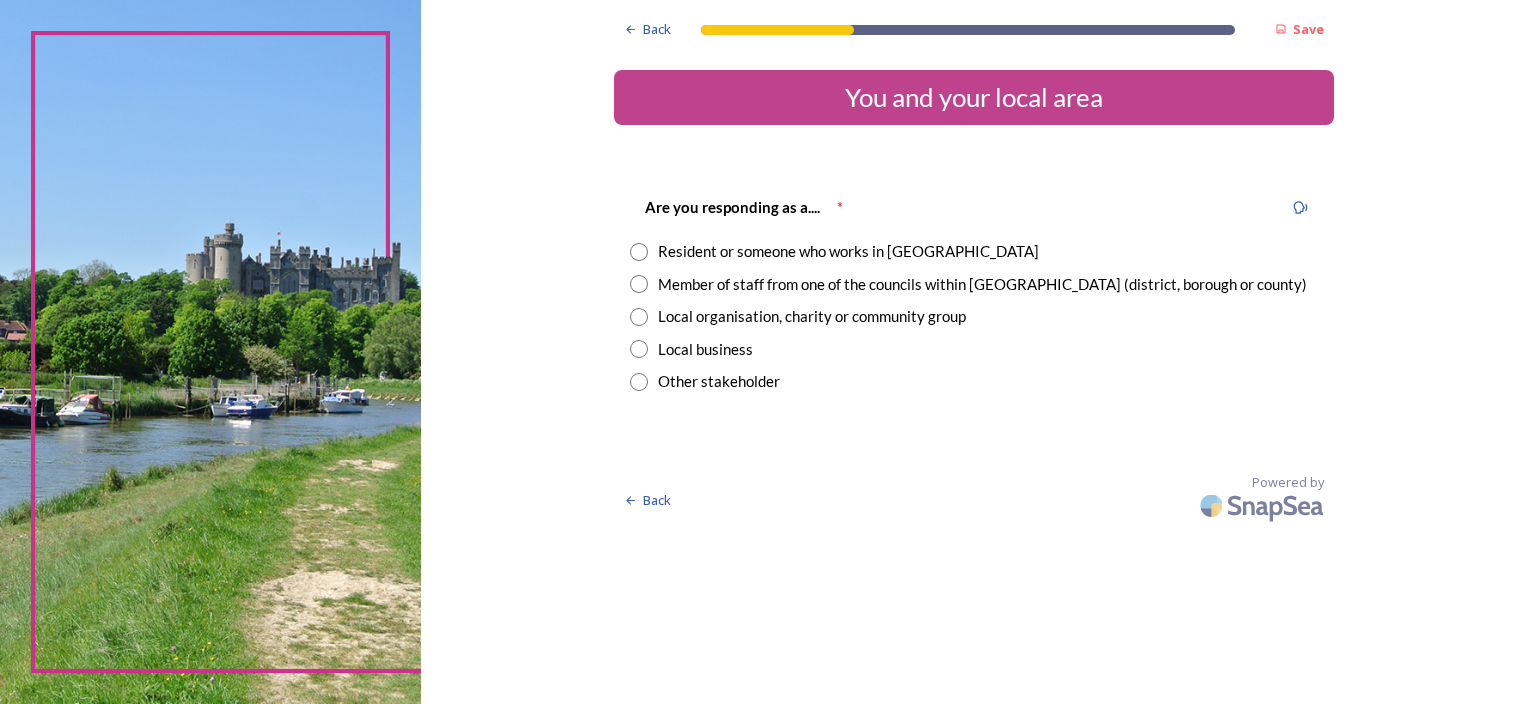 click at bounding box center [639, 284] 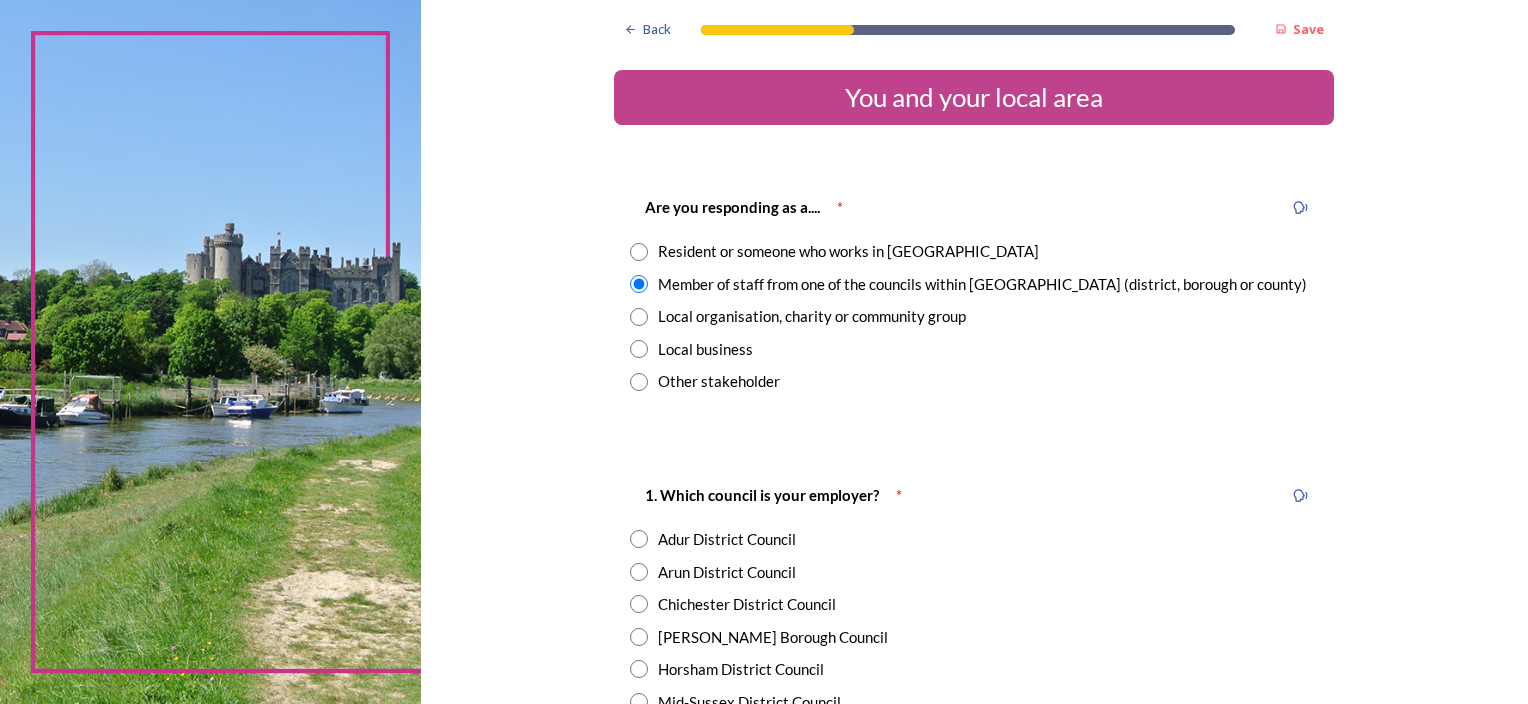 click at bounding box center [639, 252] 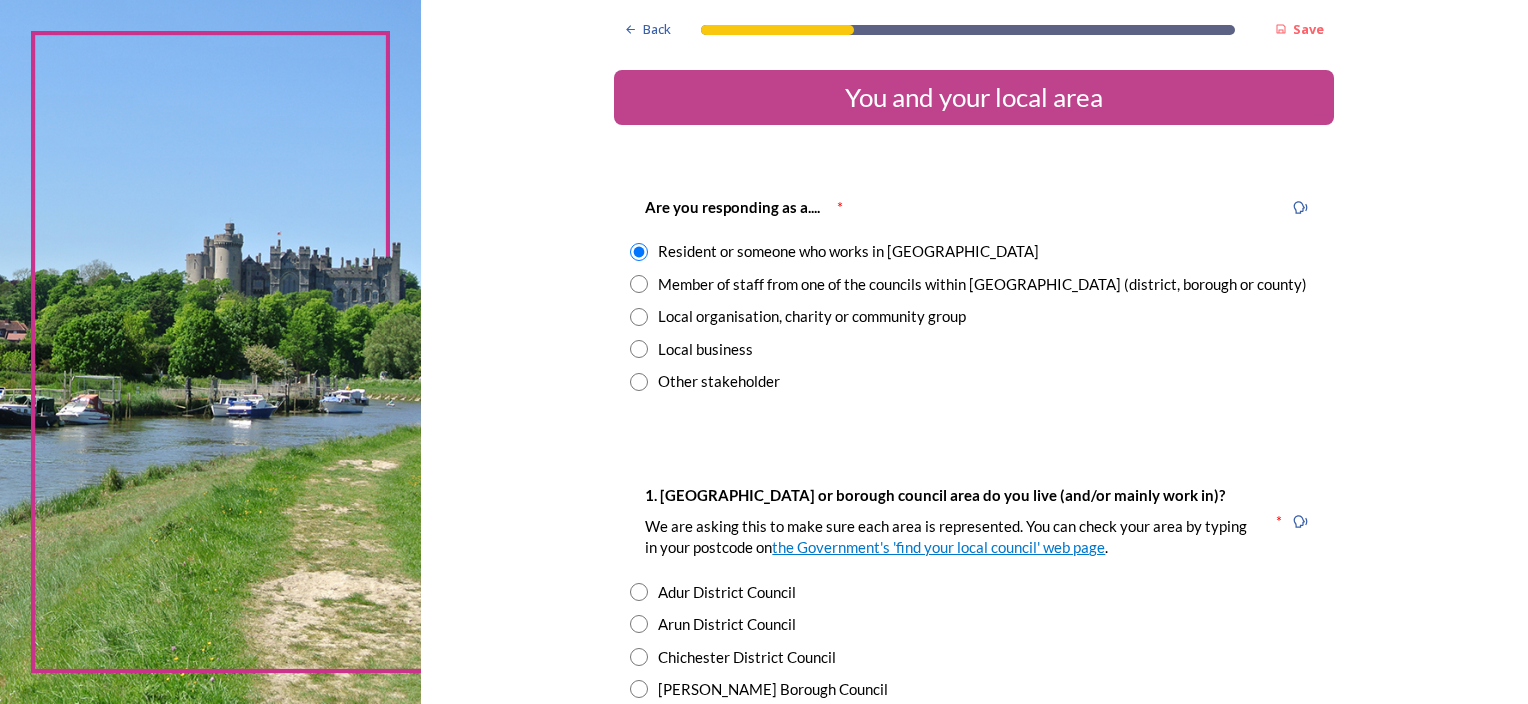 click at bounding box center (639, 284) 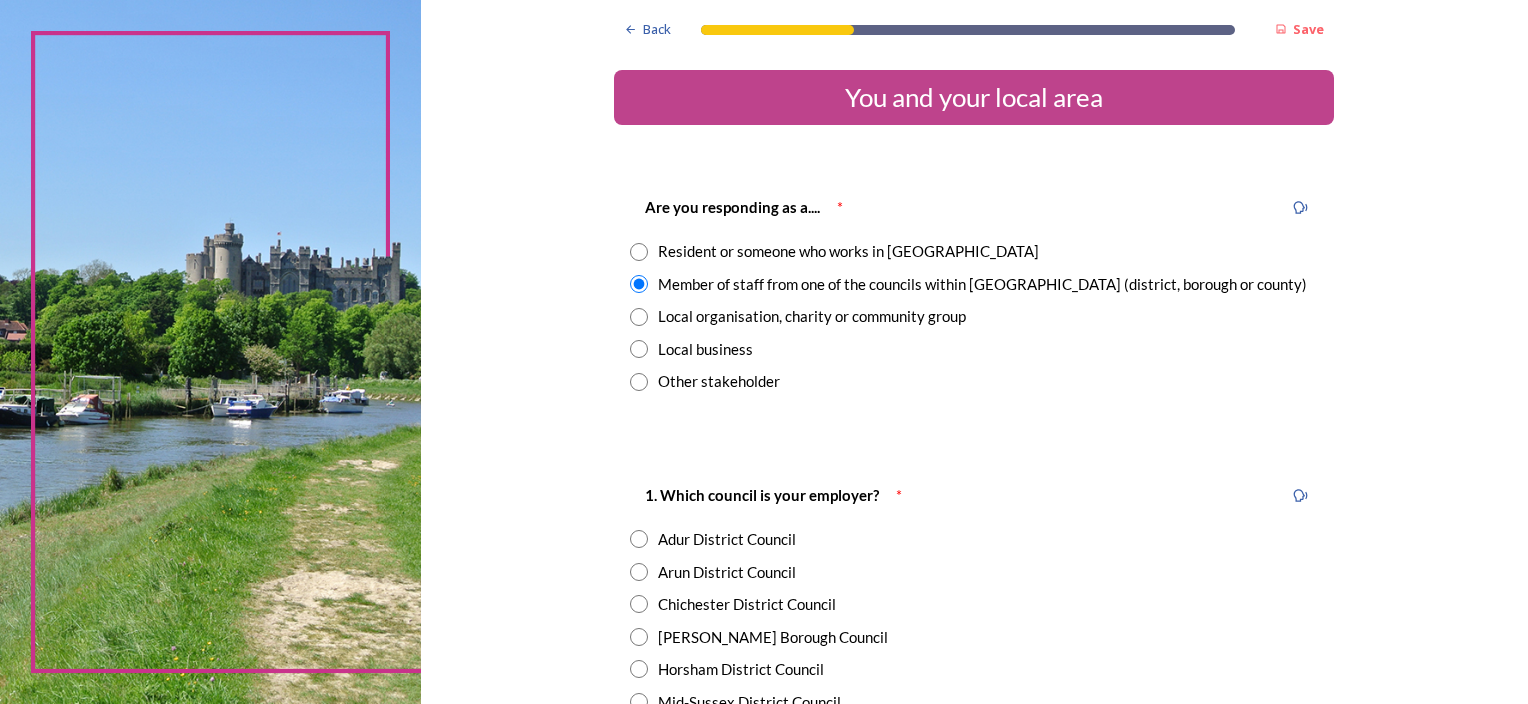 scroll, scrollTop: 200, scrollLeft: 0, axis: vertical 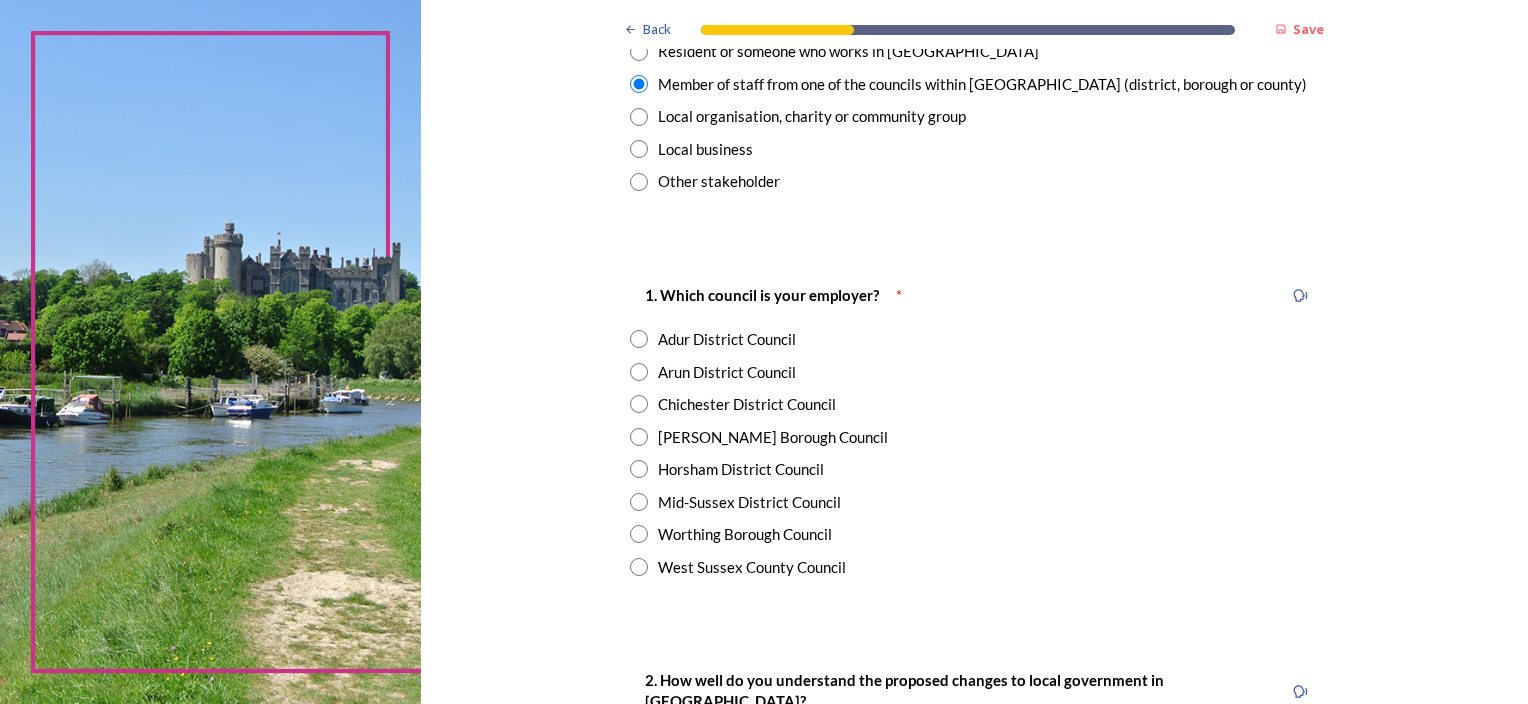 click at bounding box center (639, 404) 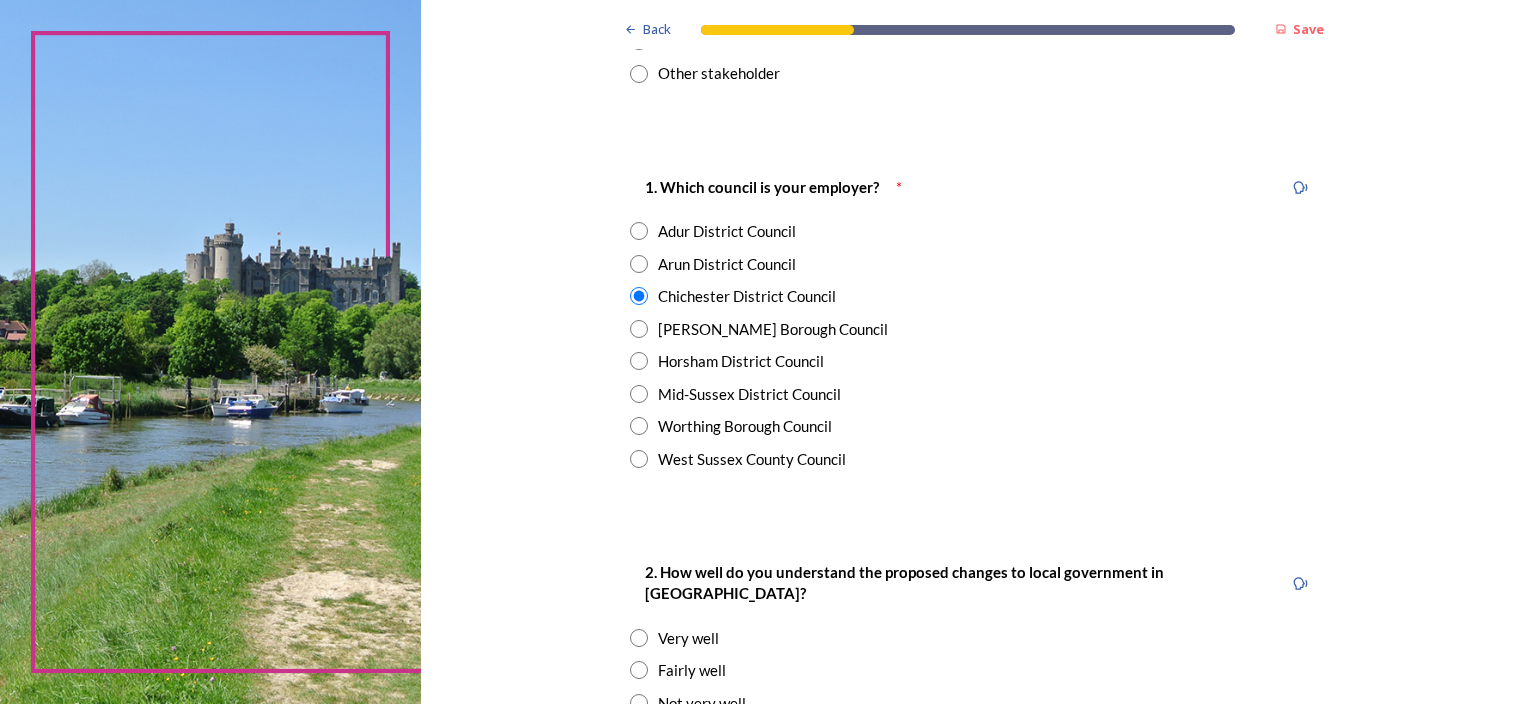 scroll, scrollTop: 500, scrollLeft: 0, axis: vertical 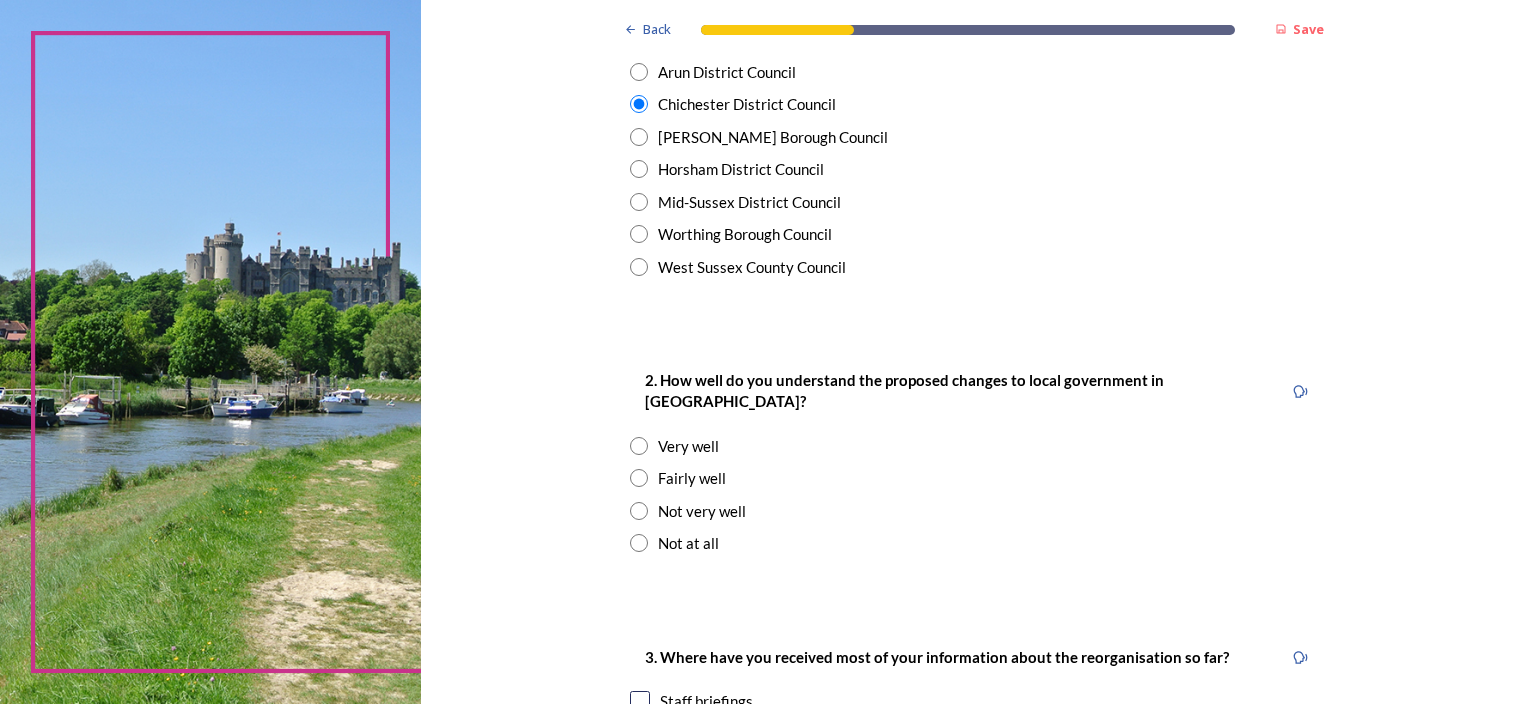 click at bounding box center [639, 478] 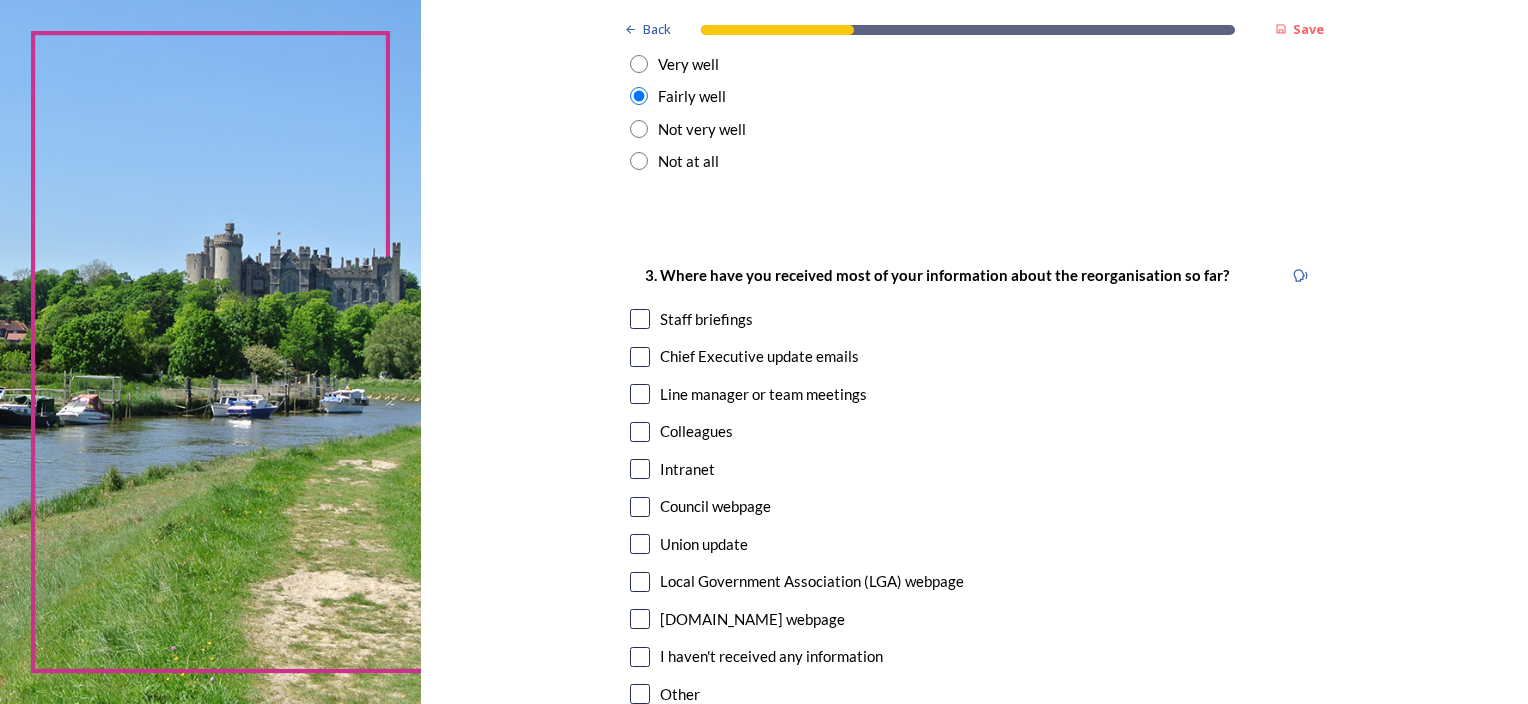 scroll, scrollTop: 1000, scrollLeft: 0, axis: vertical 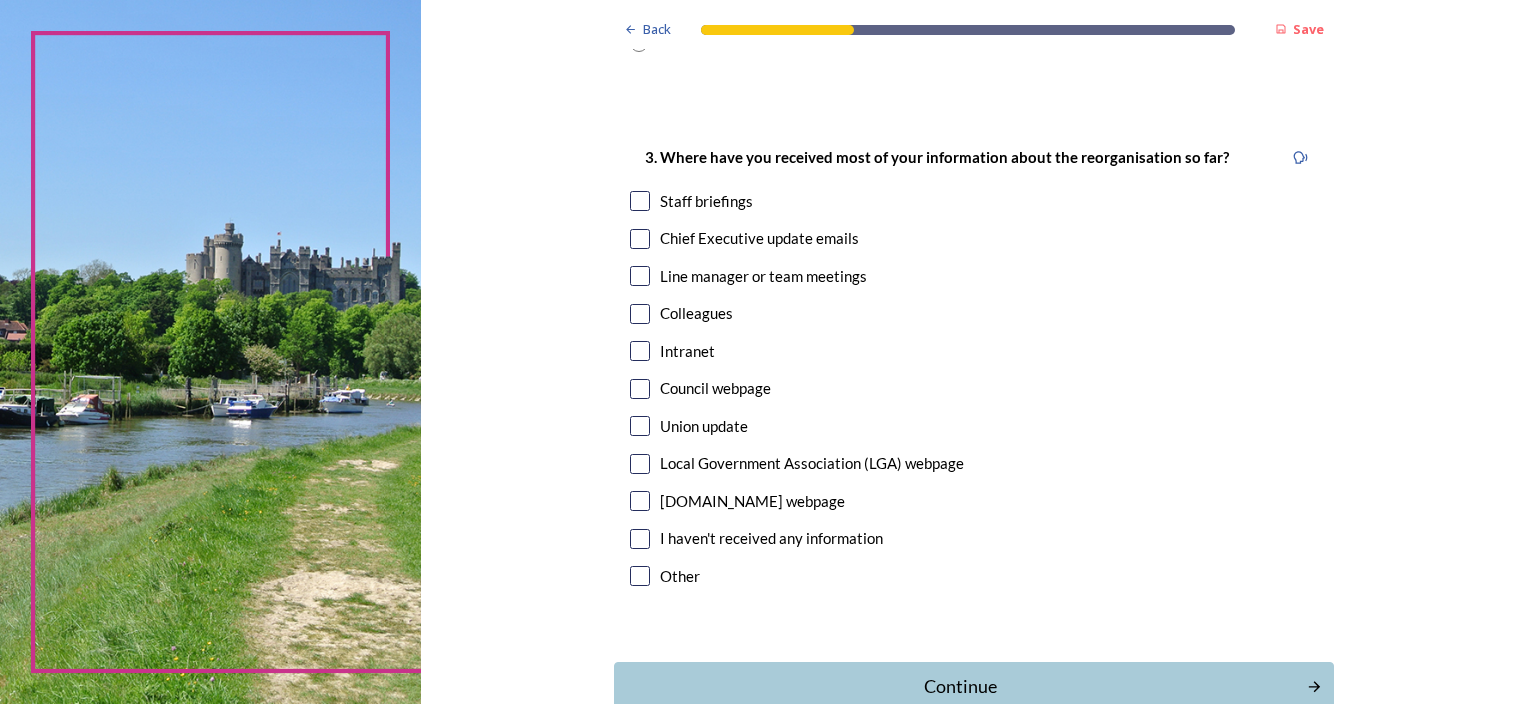 click at bounding box center (640, 201) 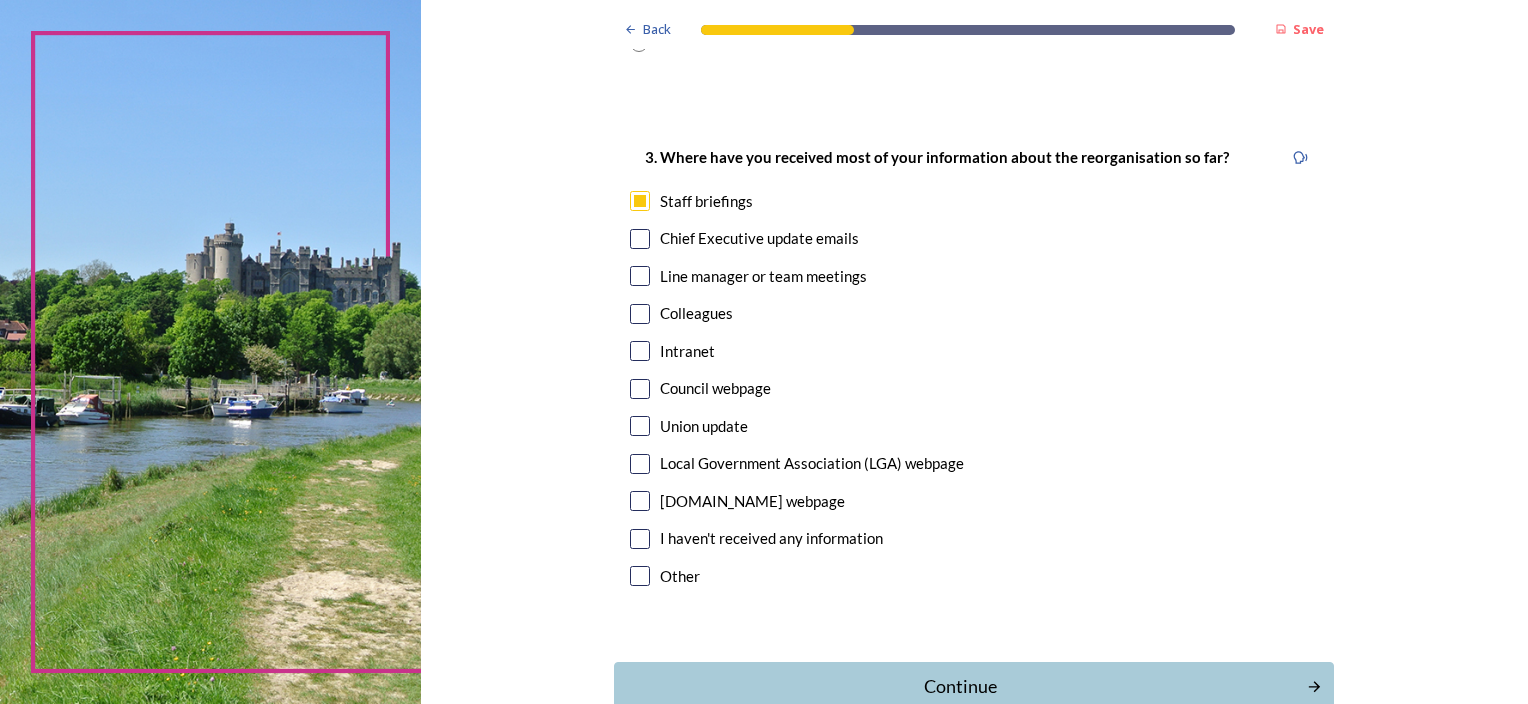 click at bounding box center [640, 239] 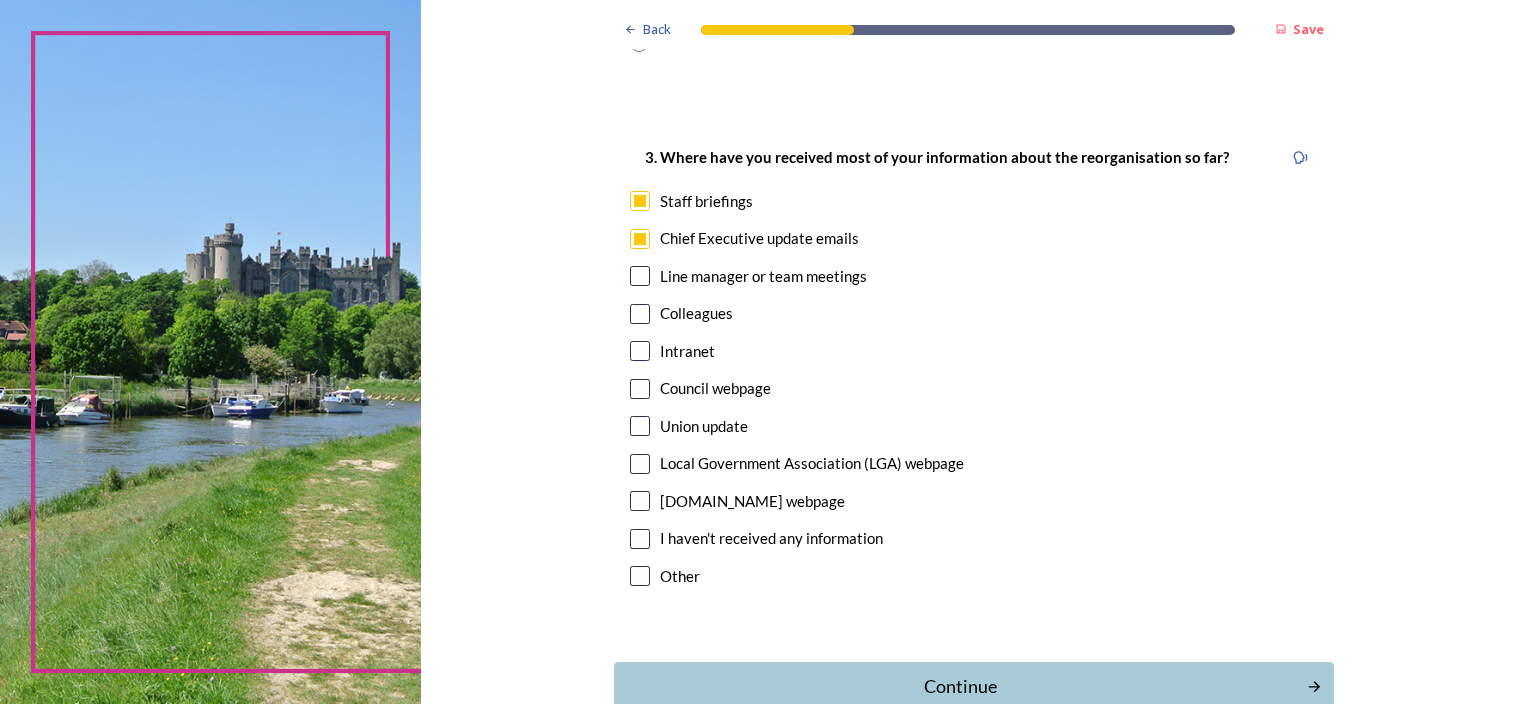 scroll, scrollTop: 1101, scrollLeft: 0, axis: vertical 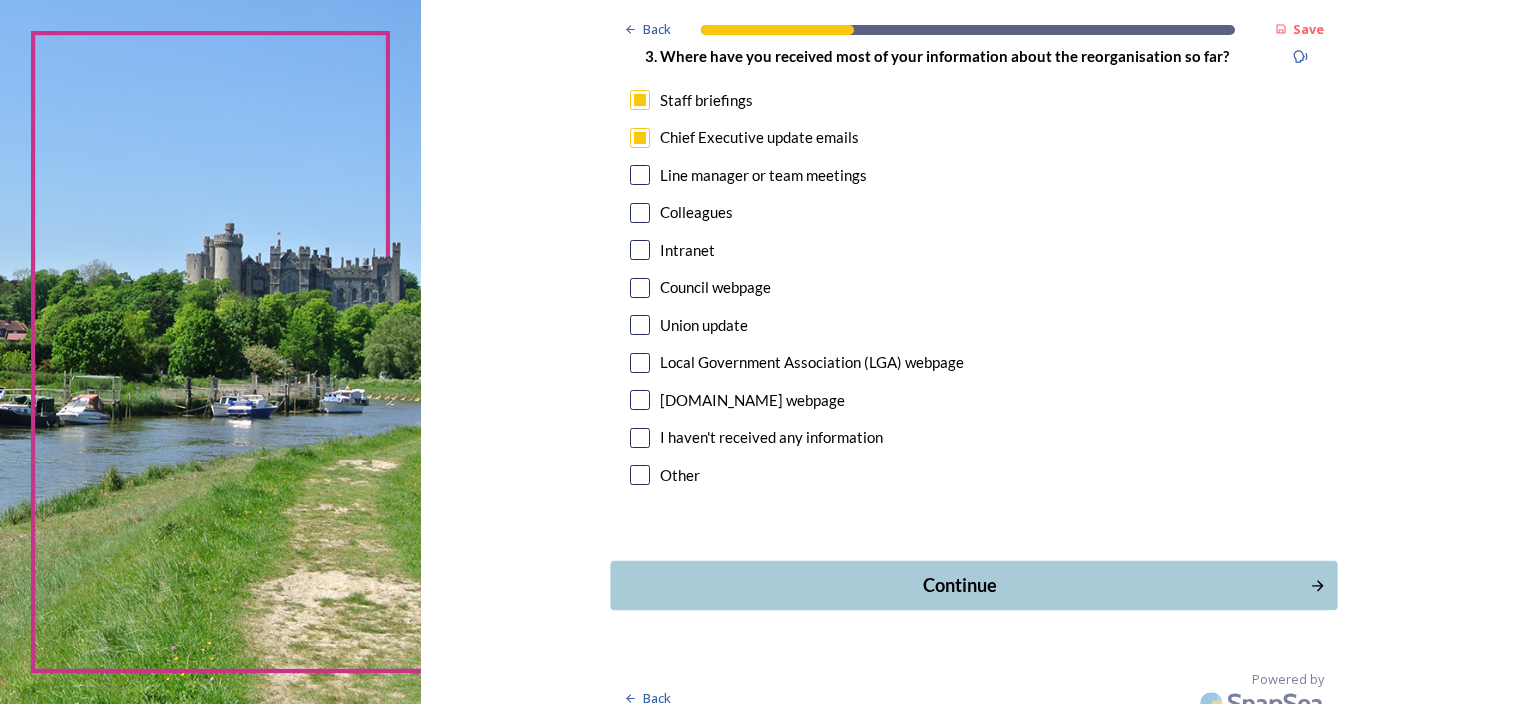 click on "Continue" at bounding box center [960, 585] 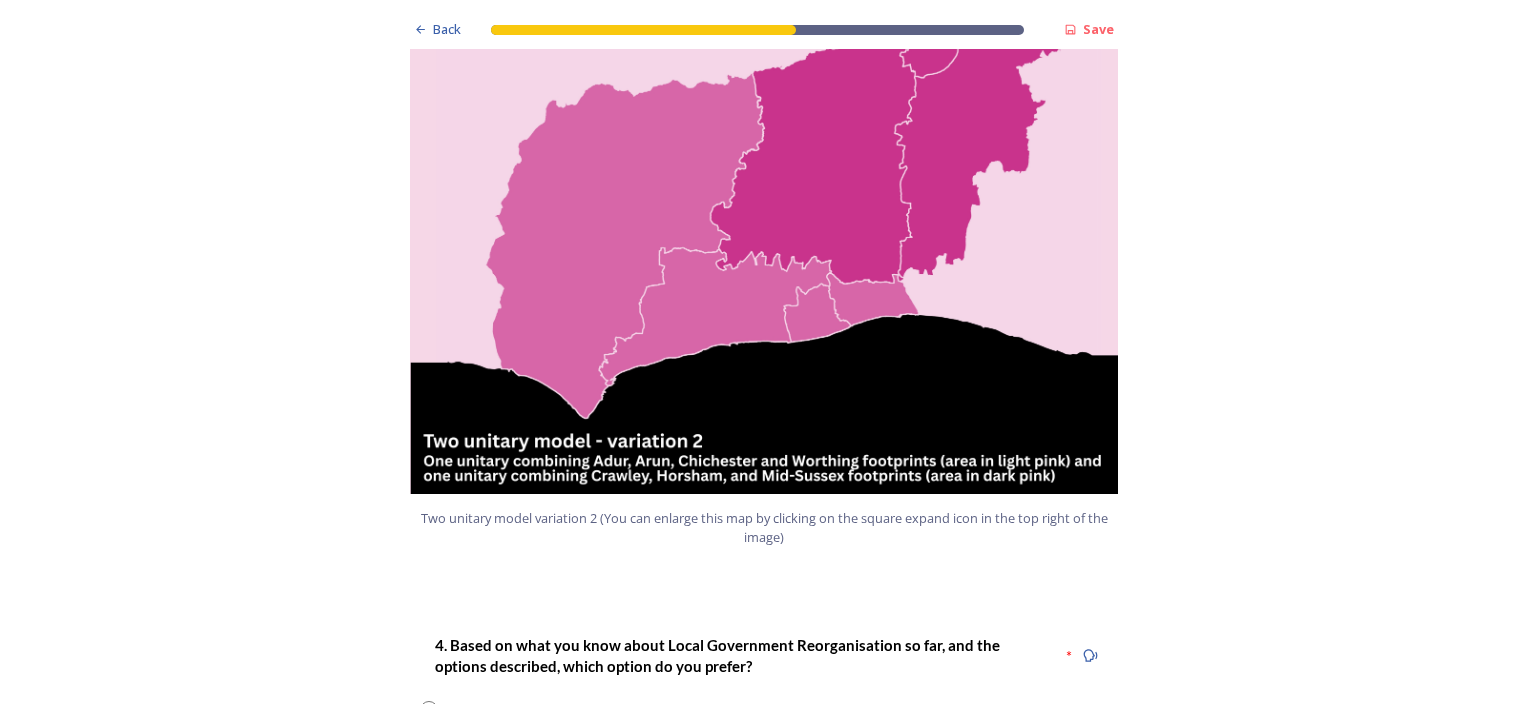 scroll, scrollTop: 2500, scrollLeft: 0, axis: vertical 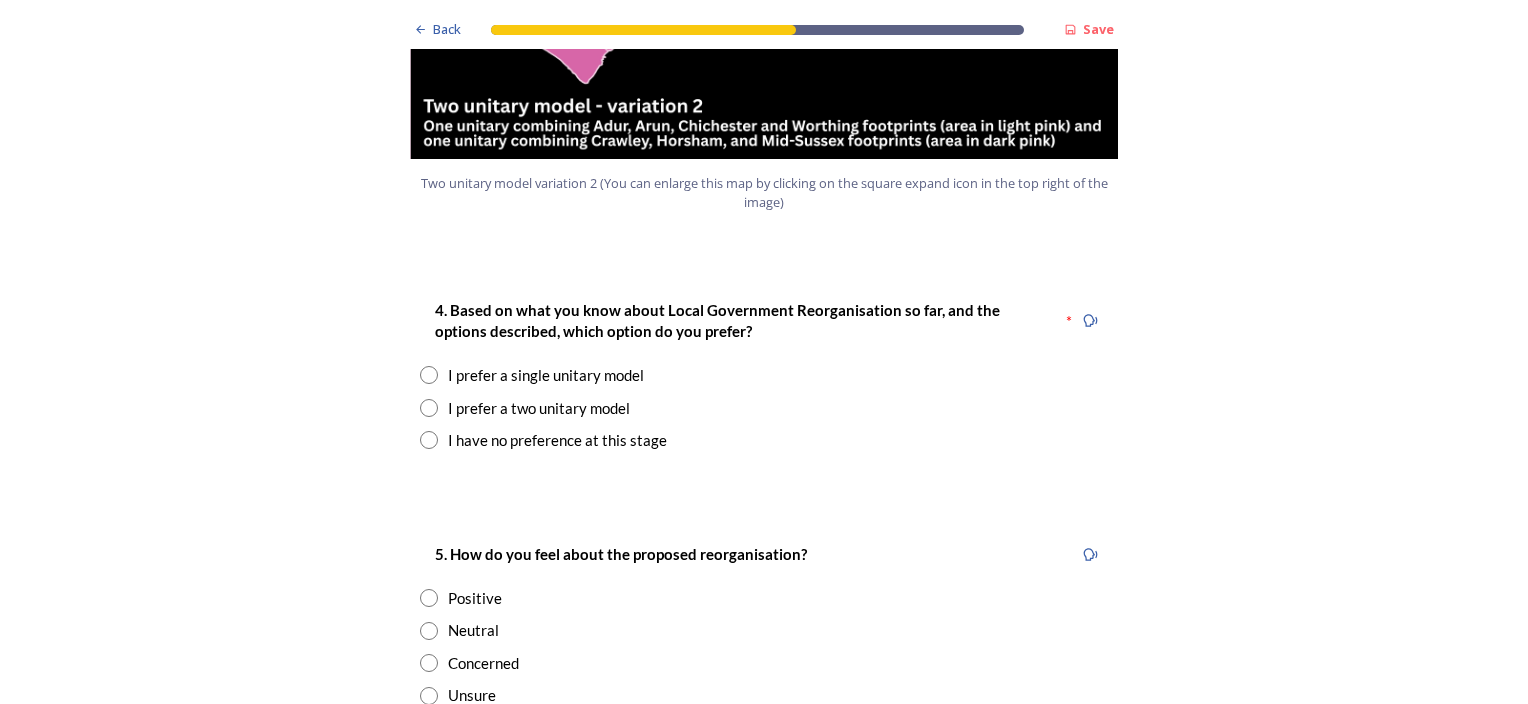 click at bounding box center (429, 408) 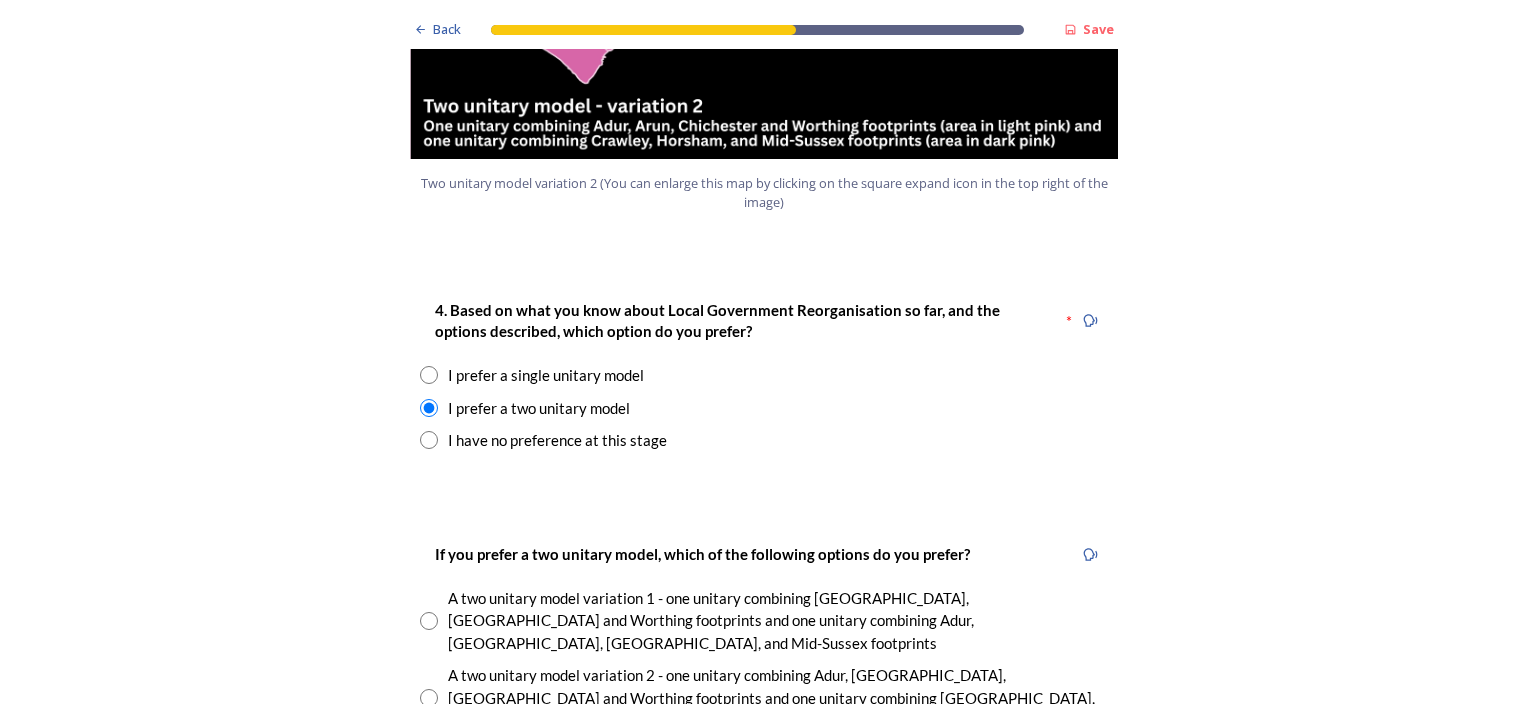 click at bounding box center [429, 621] 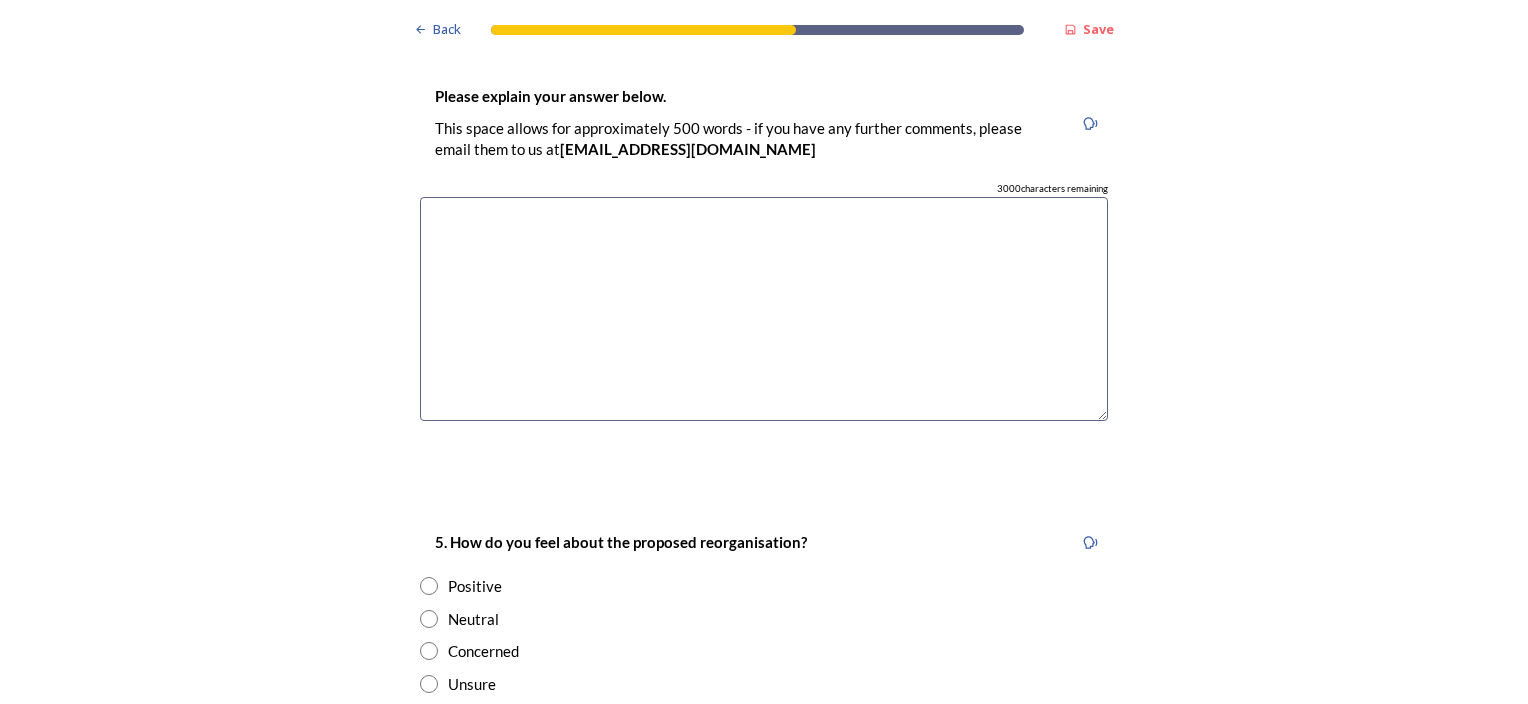 scroll, scrollTop: 3300, scrollLeft: 0, axis: vertical 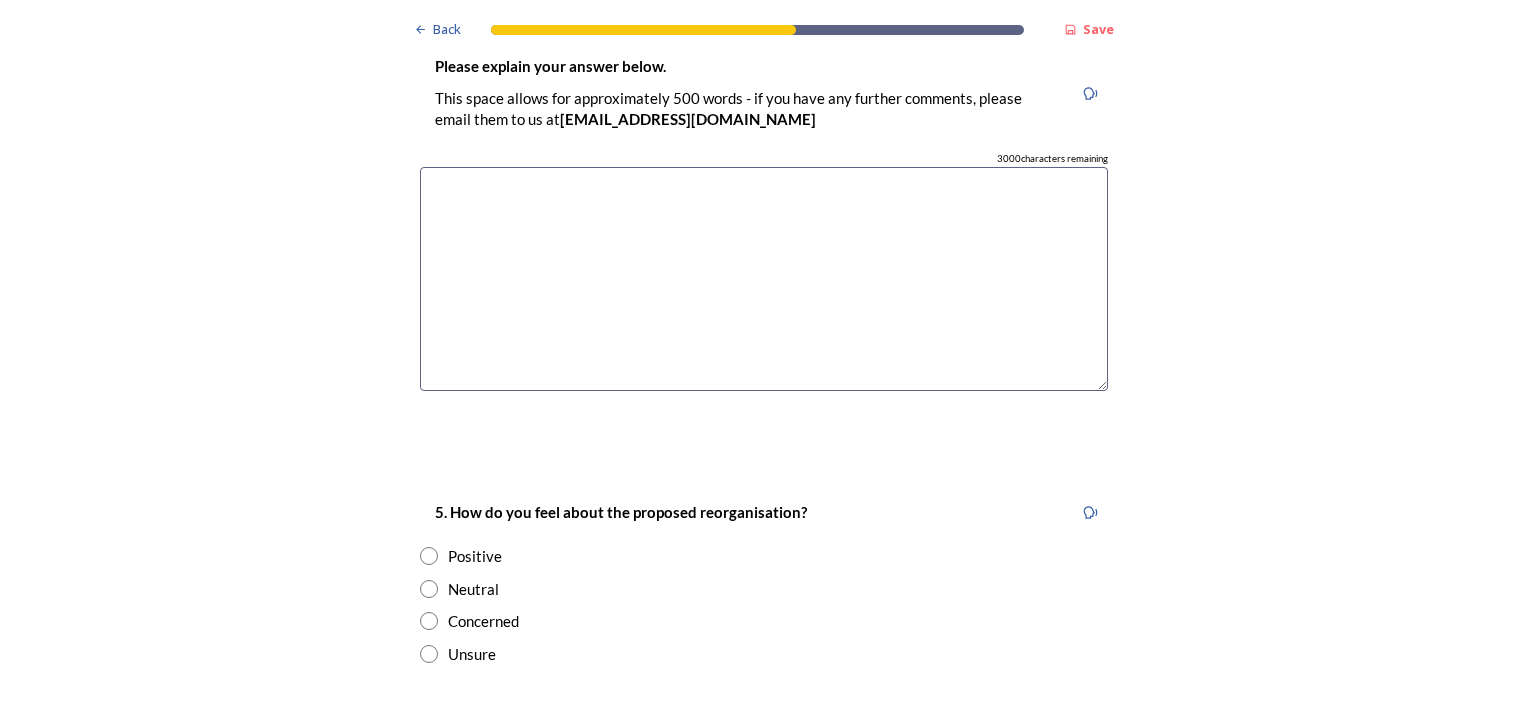 click at bounding box center [429, 589] 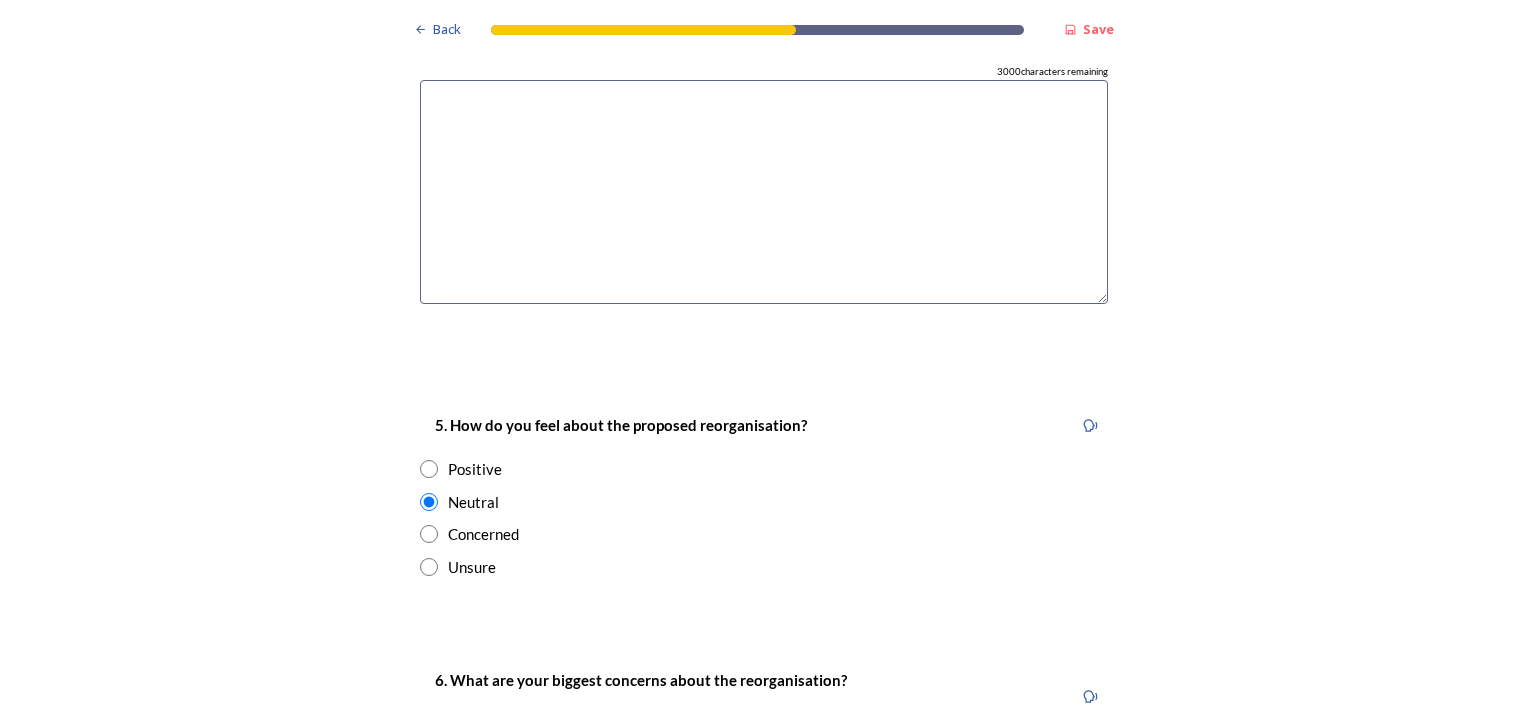 scroll, scrollTop: 3600, scrollLeft: 0, axis: vertical 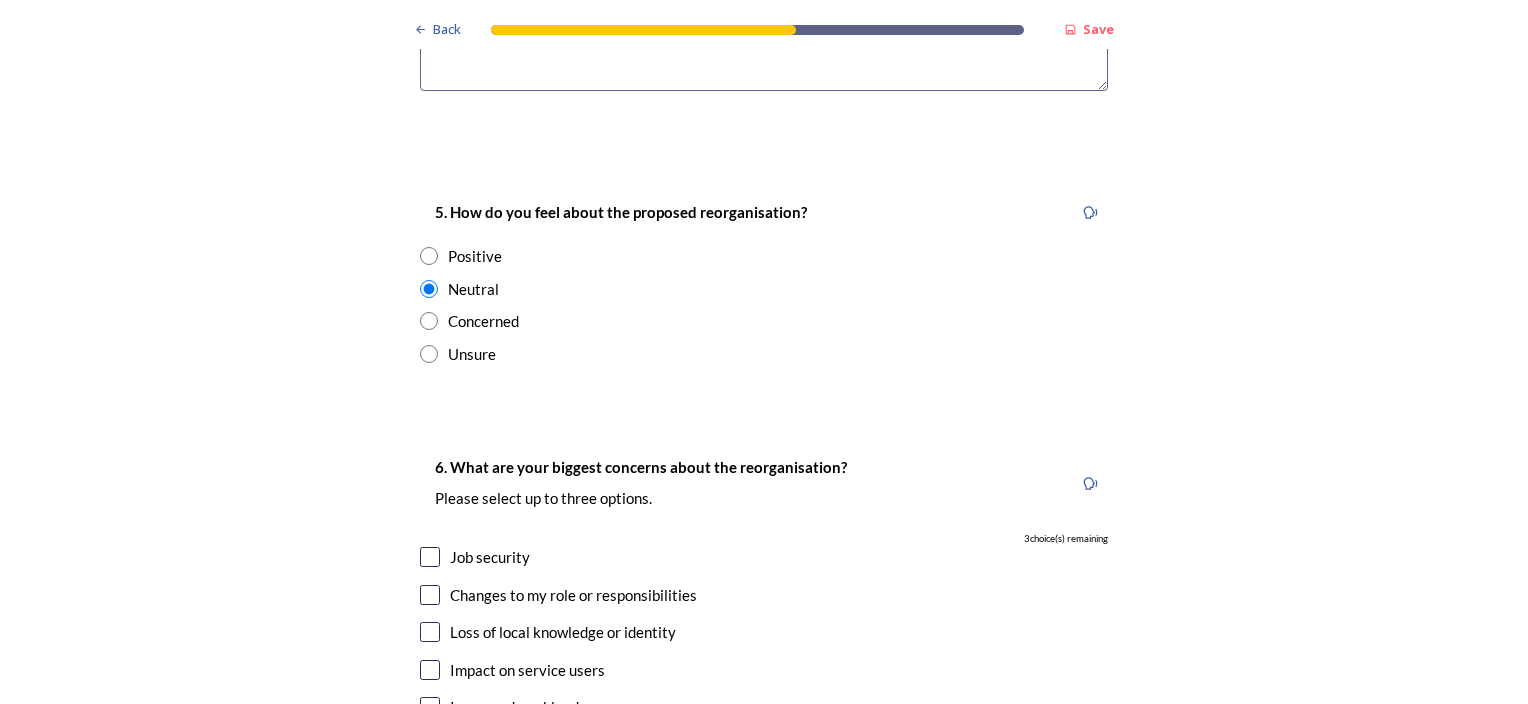 click at bounding box center (430, 557) 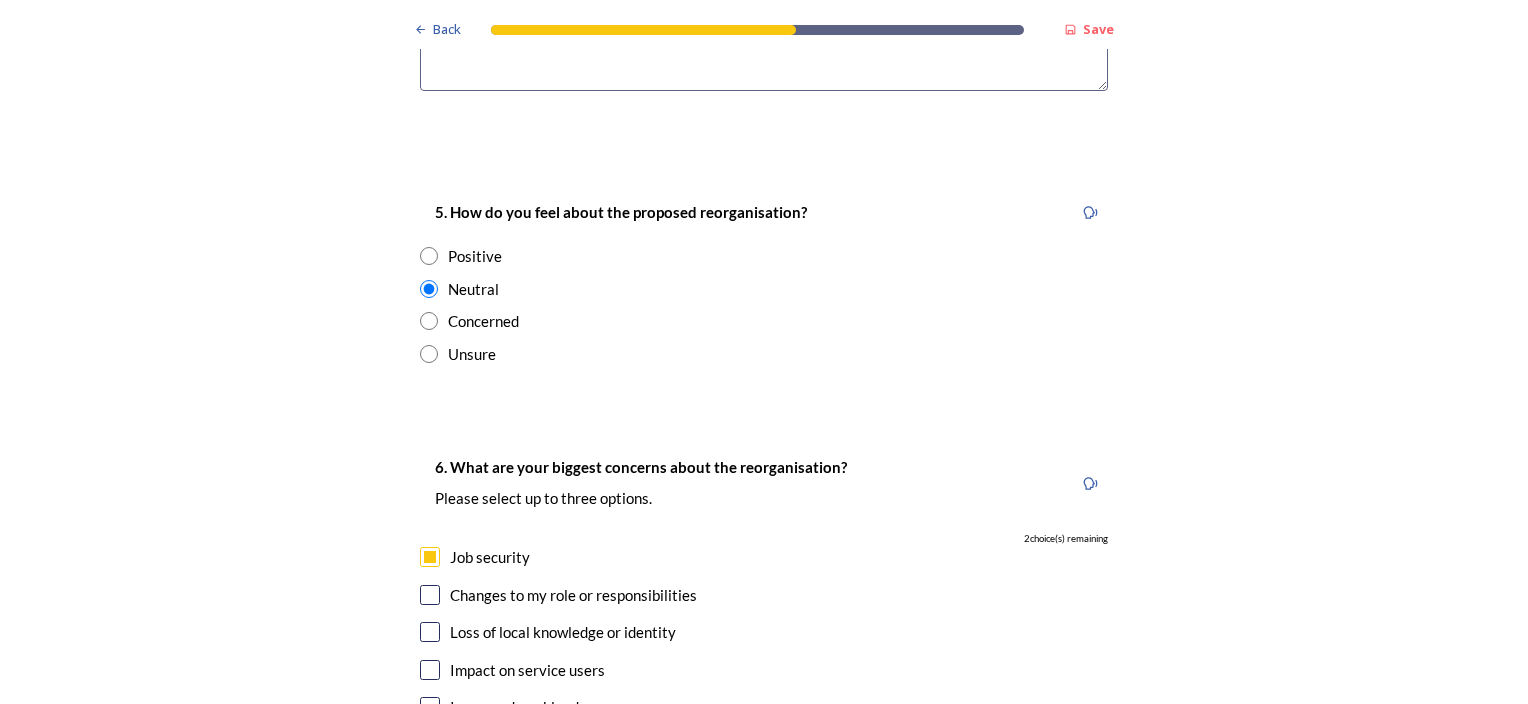 click on "Changes to my role or responsibilities" at bounding box center [764, 595] 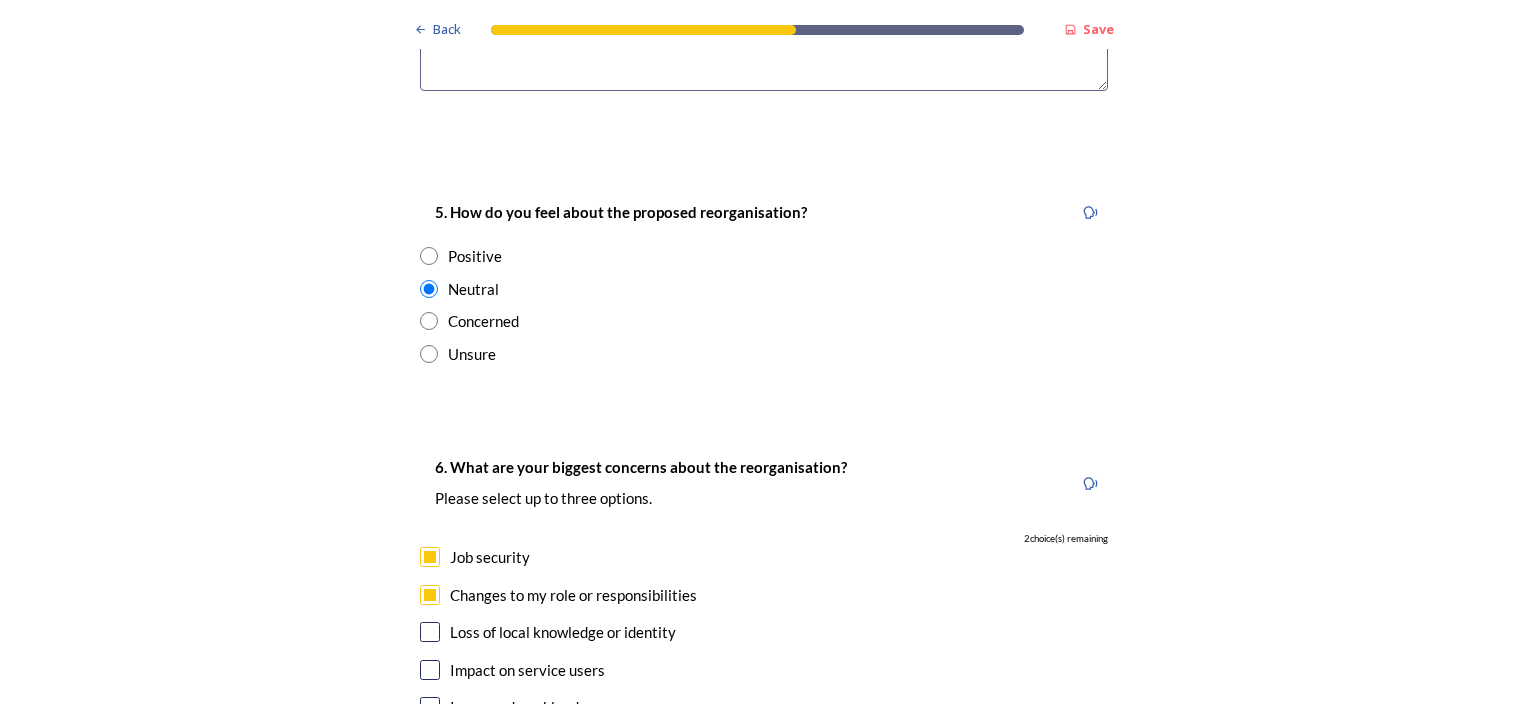 checkbox on "true" 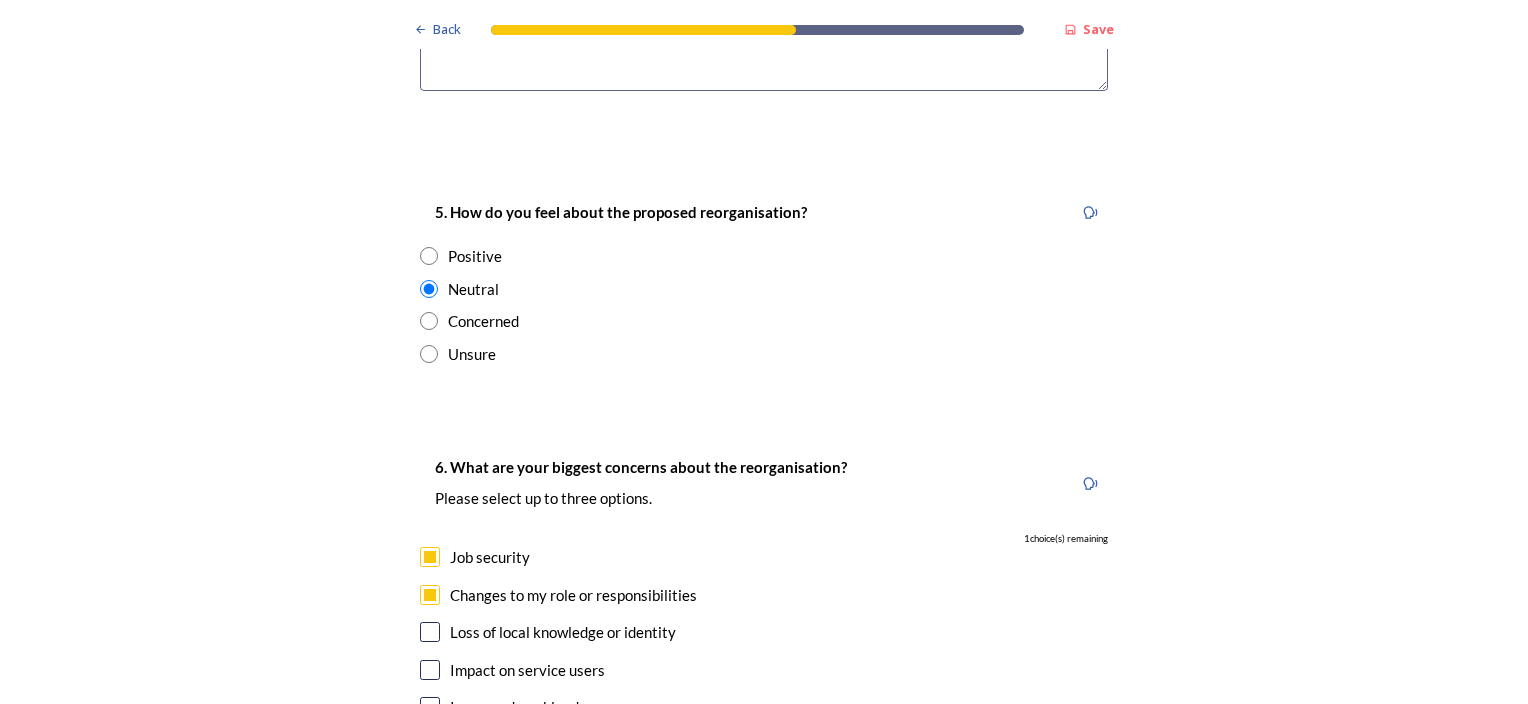 click at bounding box center [430, 632] 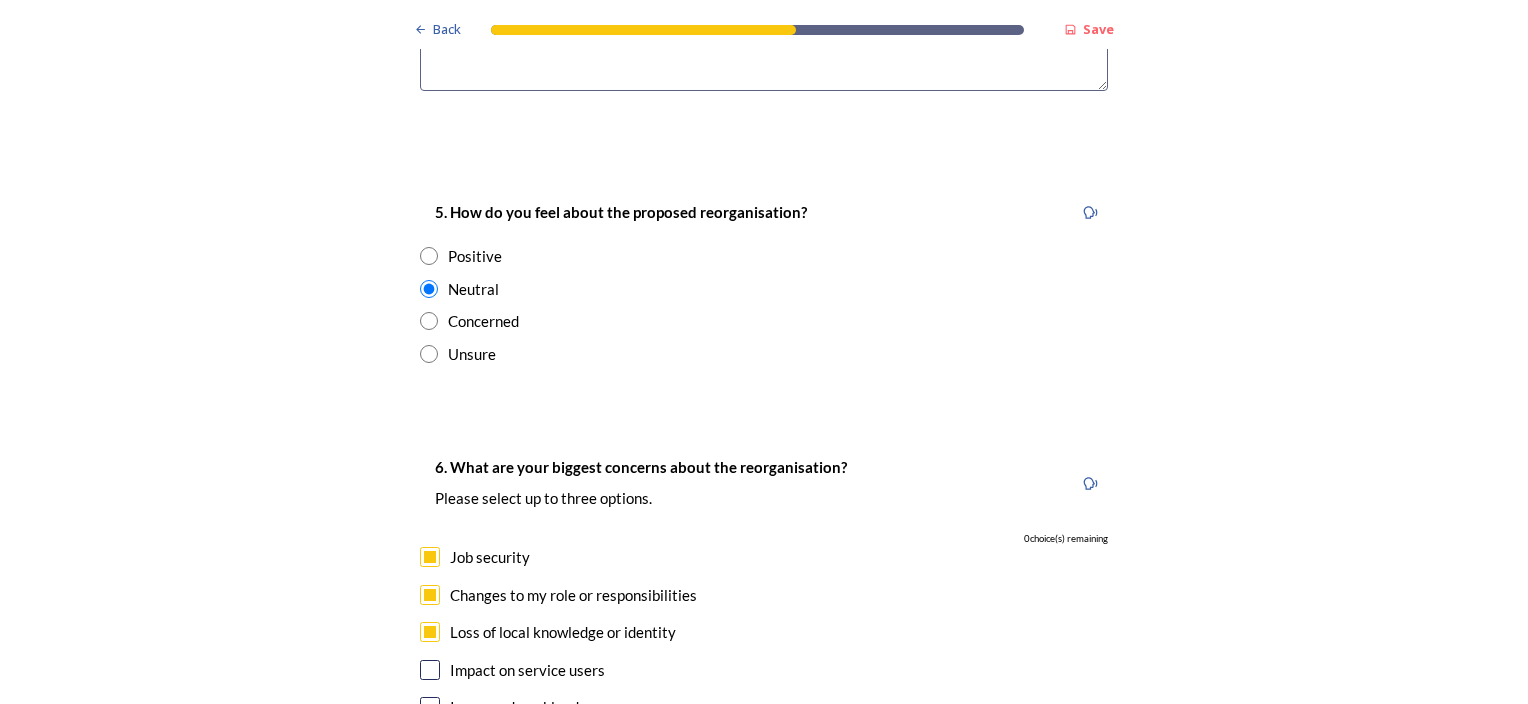 click at bounding box center (430, 670) 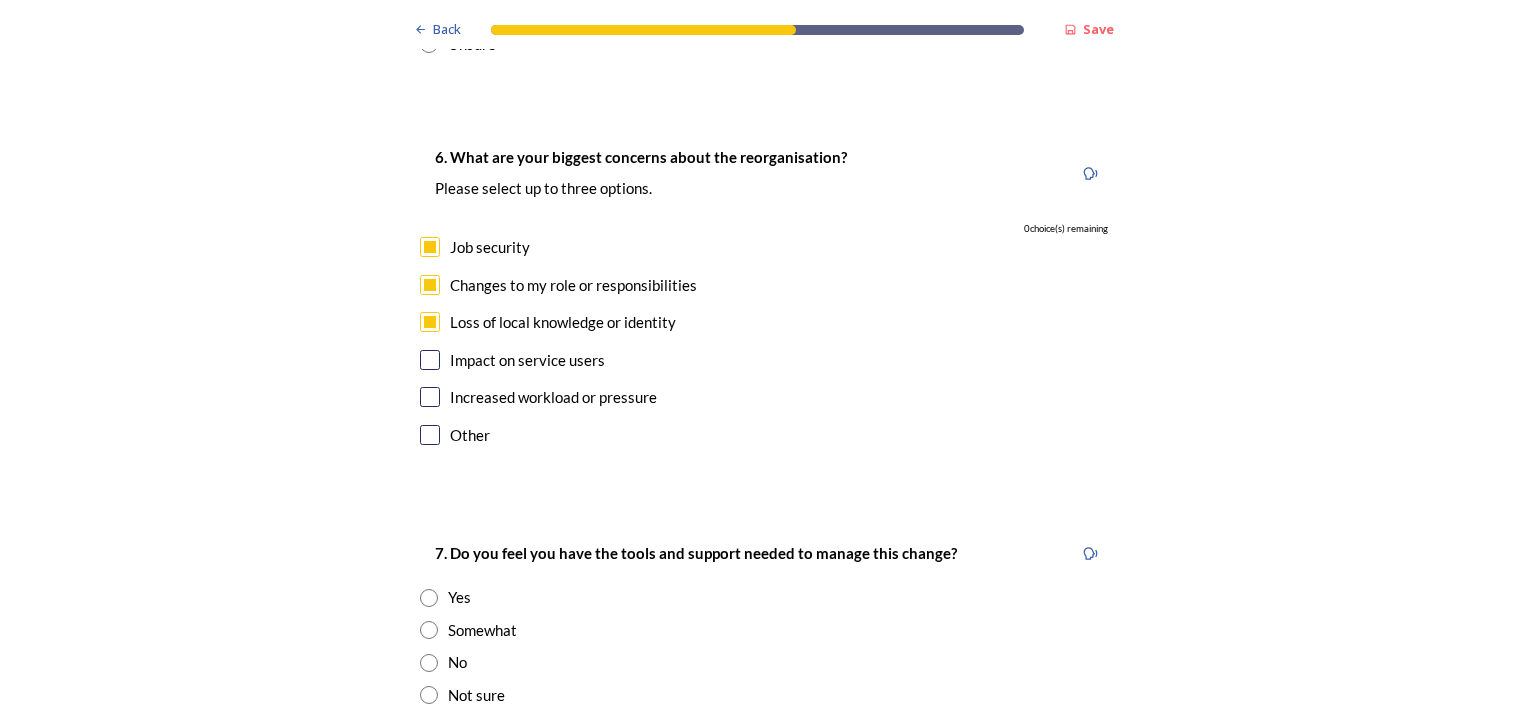 scroll, scrollTop: 4000, scrollLeft: 0, axis: vertical 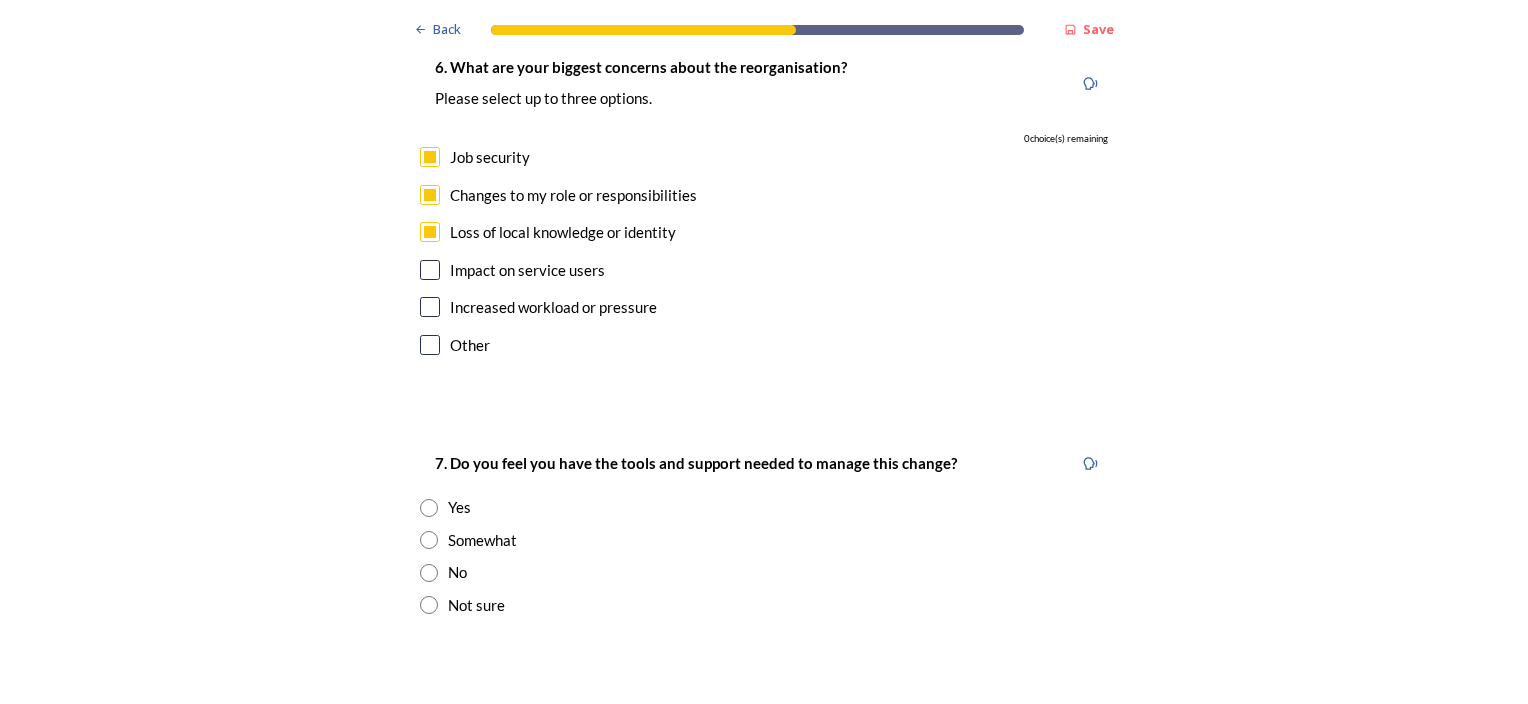 click at bounding box center (429, 605) 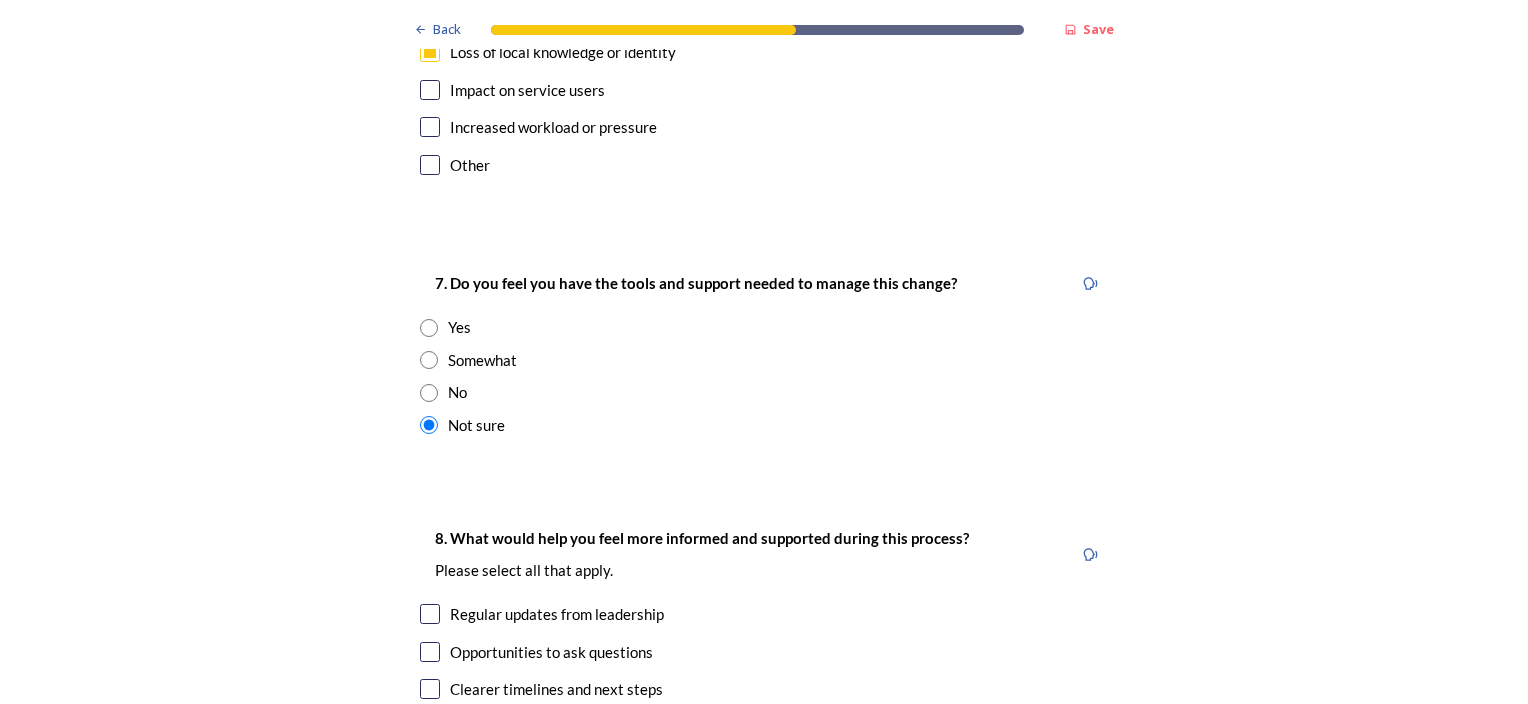 scroll, scrollTop: 4400, scrollLeft: 0, axis: vertical 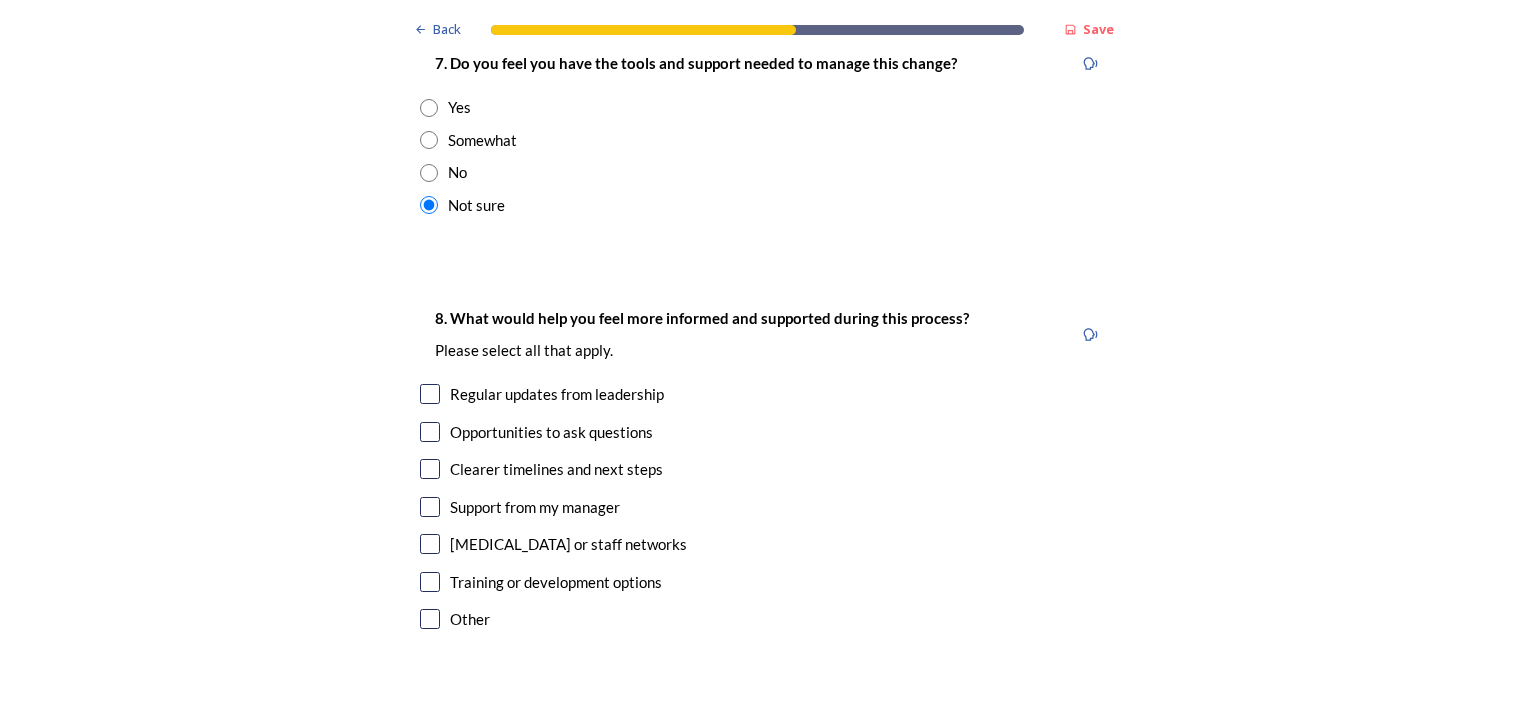 click at bounding box center (430, 394) 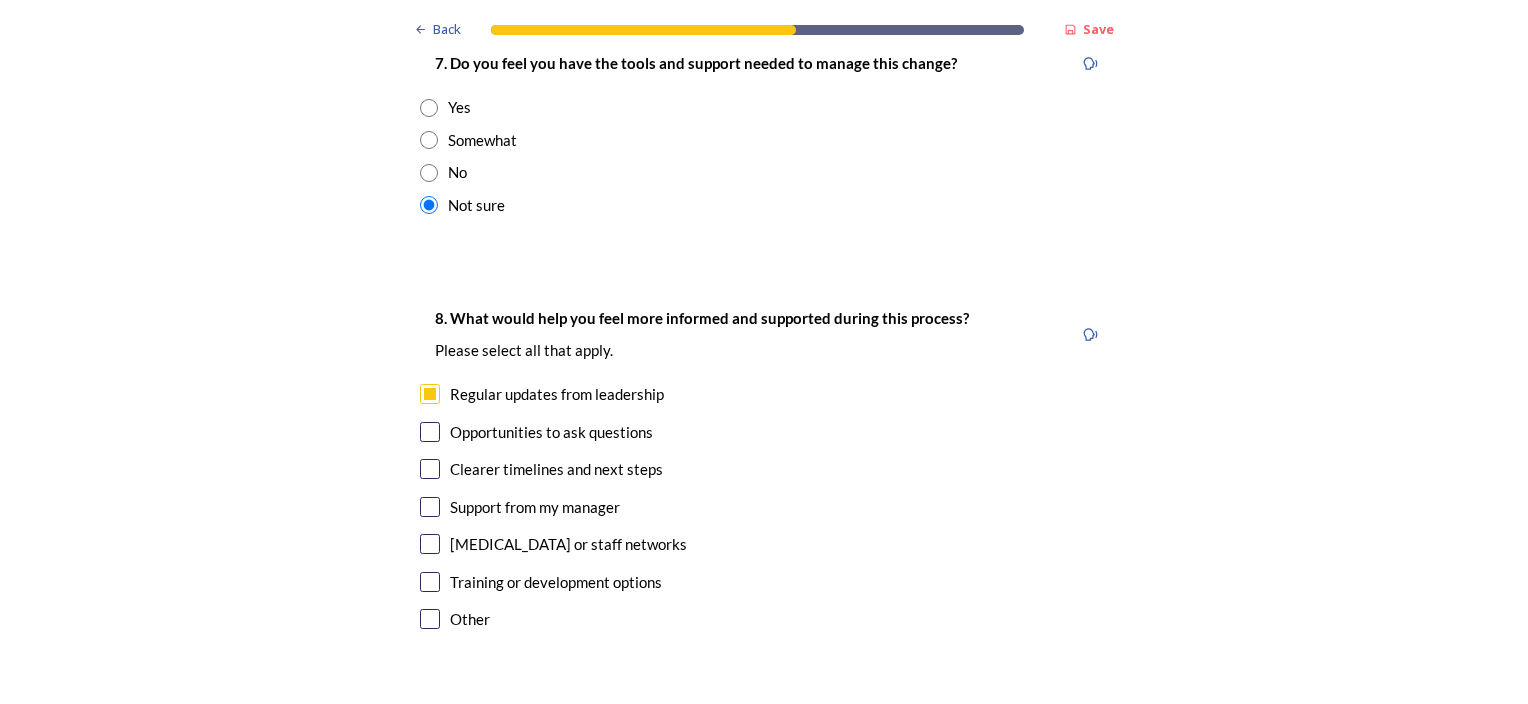 click at bounding box center (430, 469) 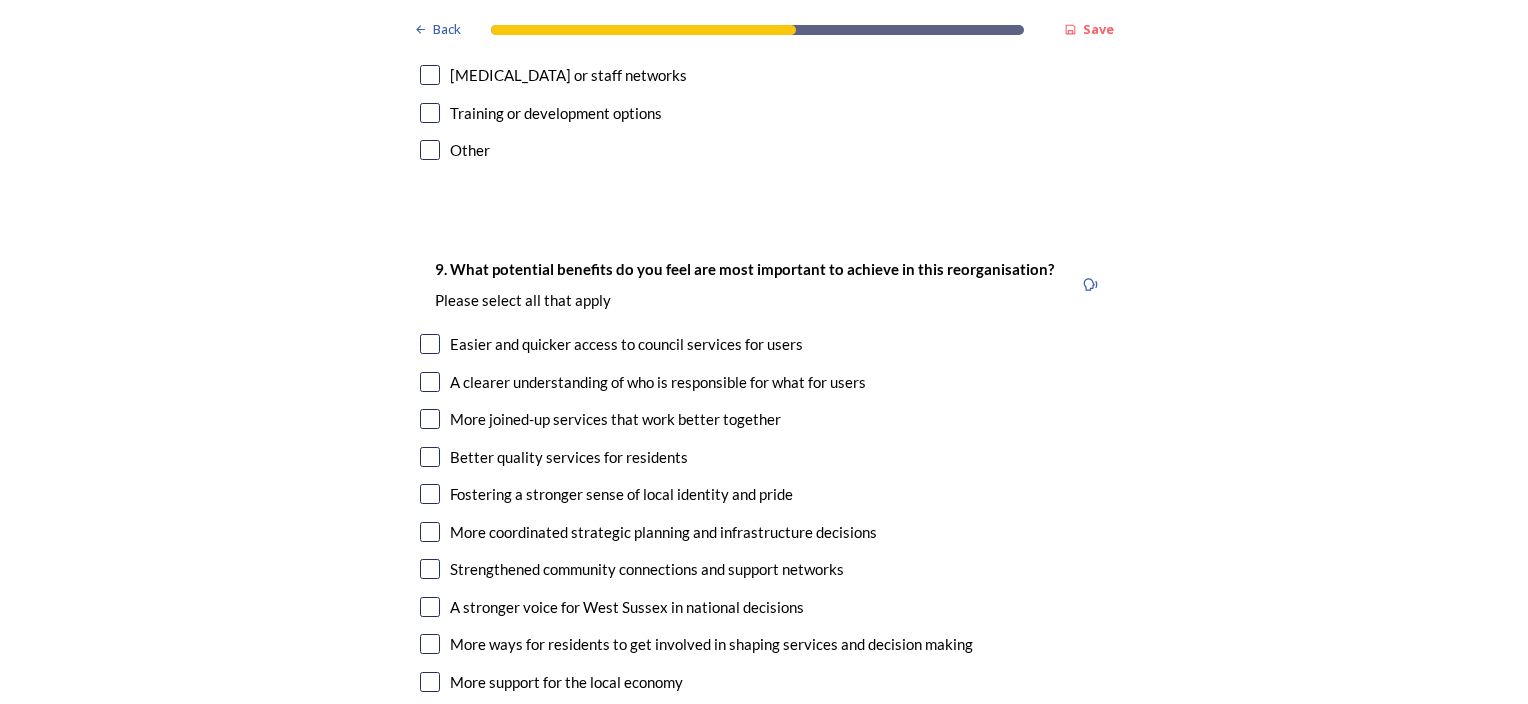 scroll, scrollTop: 4900, scrollLeft: 0, axis: vertical 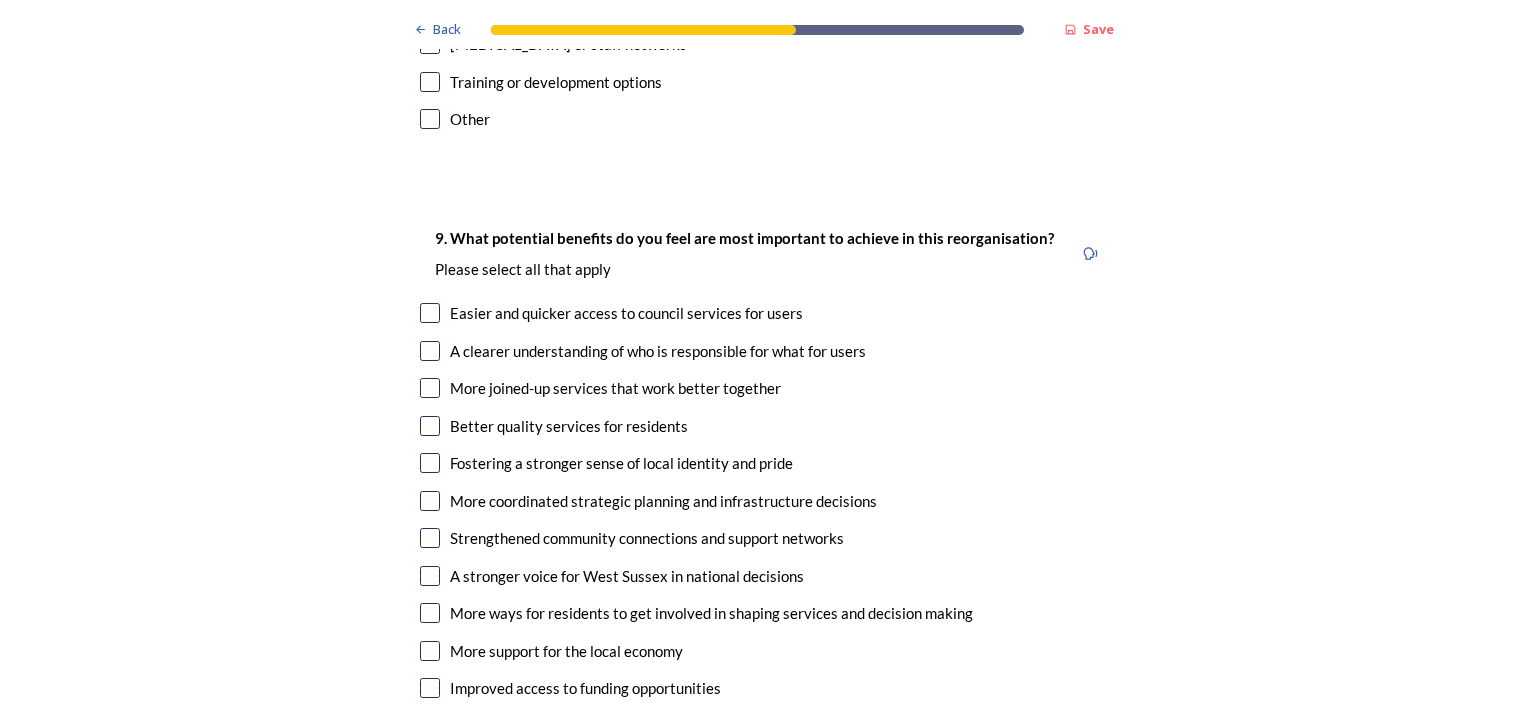 click at bounding box center (430, 313) 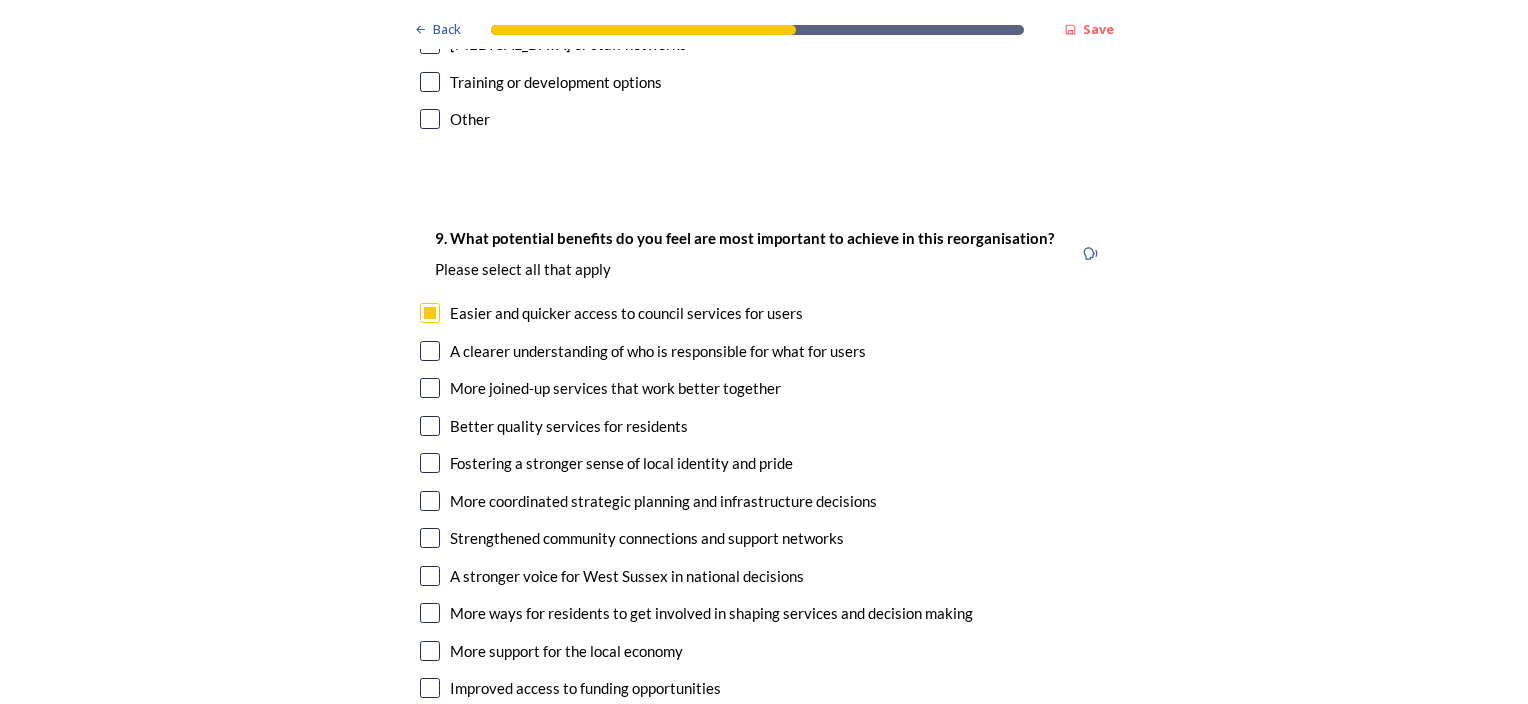 click at bounding box center [430, 613] 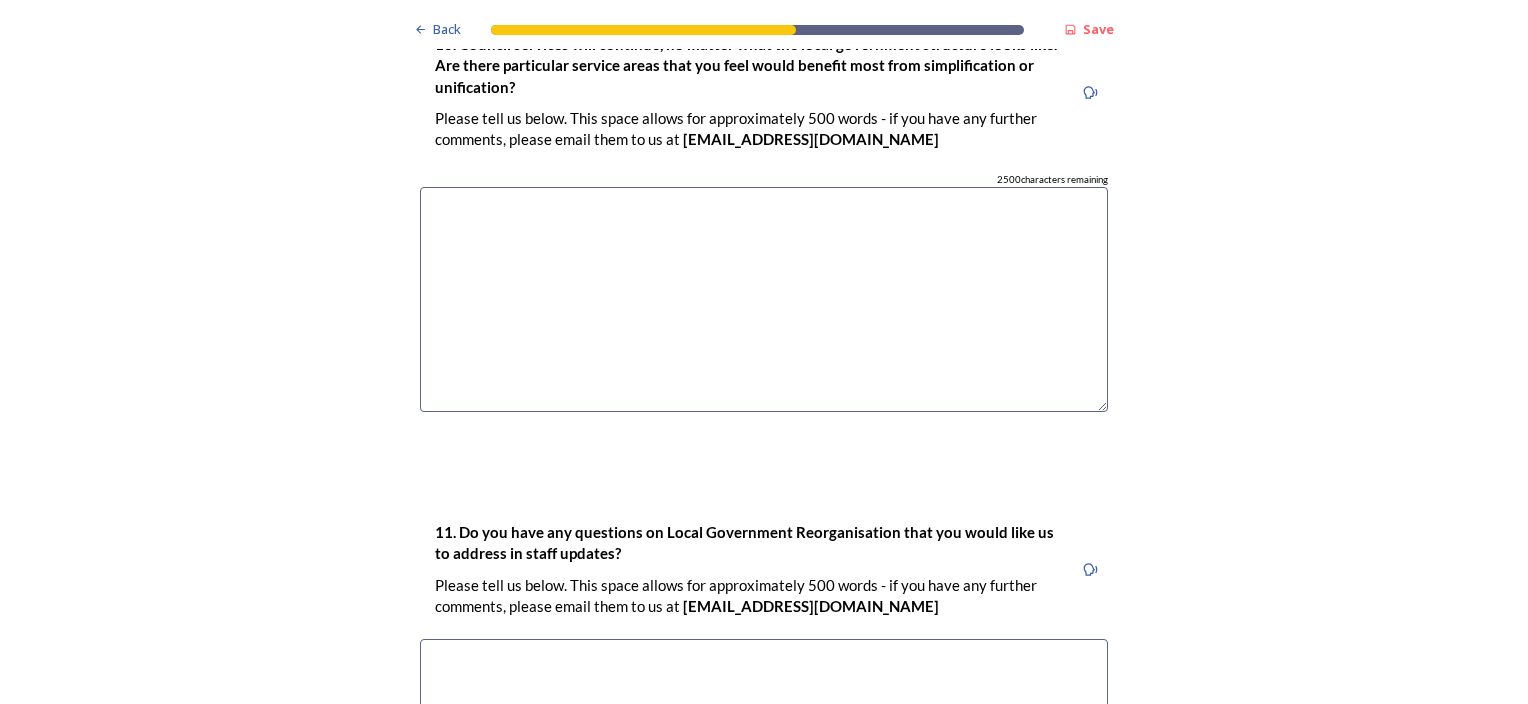 scroll, scrollTop: 6000, scrollLeft: 0, axis: vertical 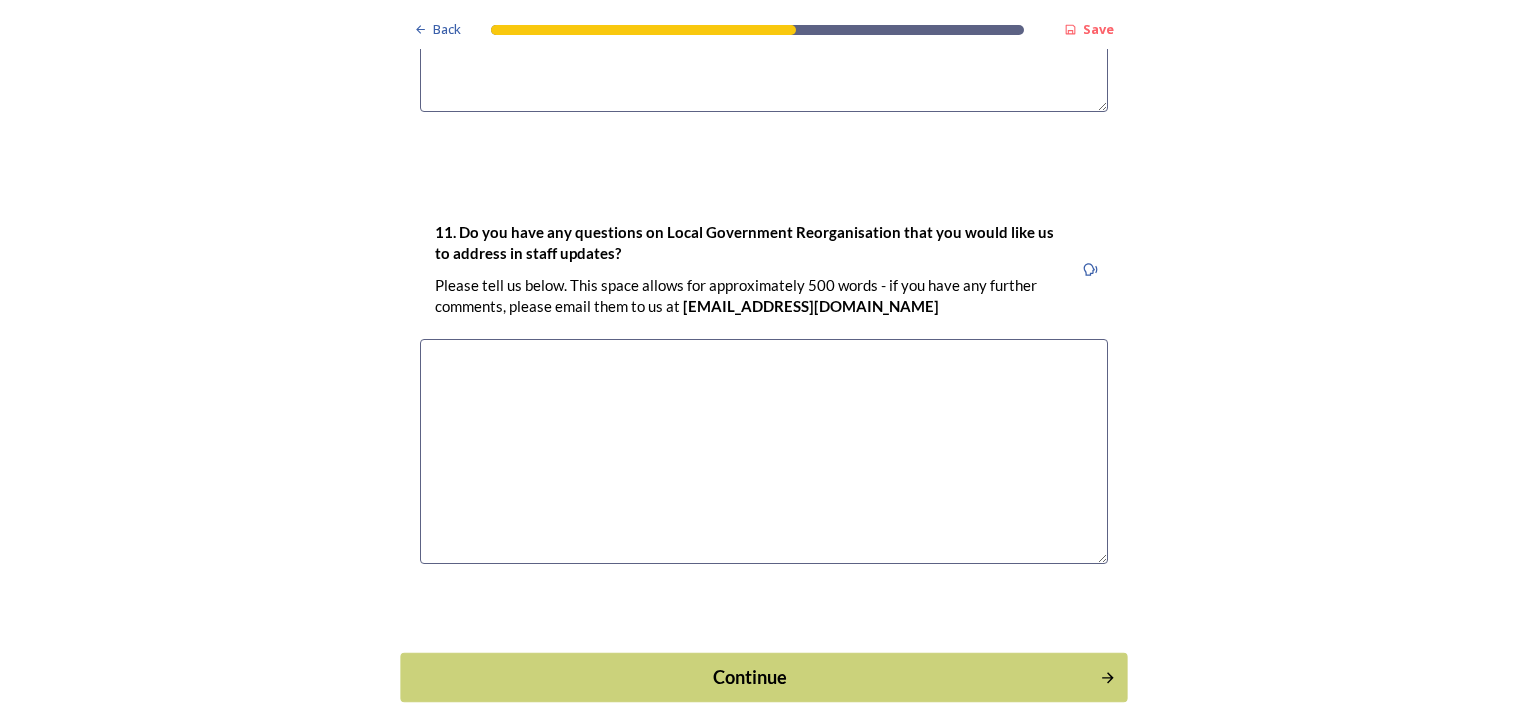 click on "Continue" at bounding box center (750, 676) 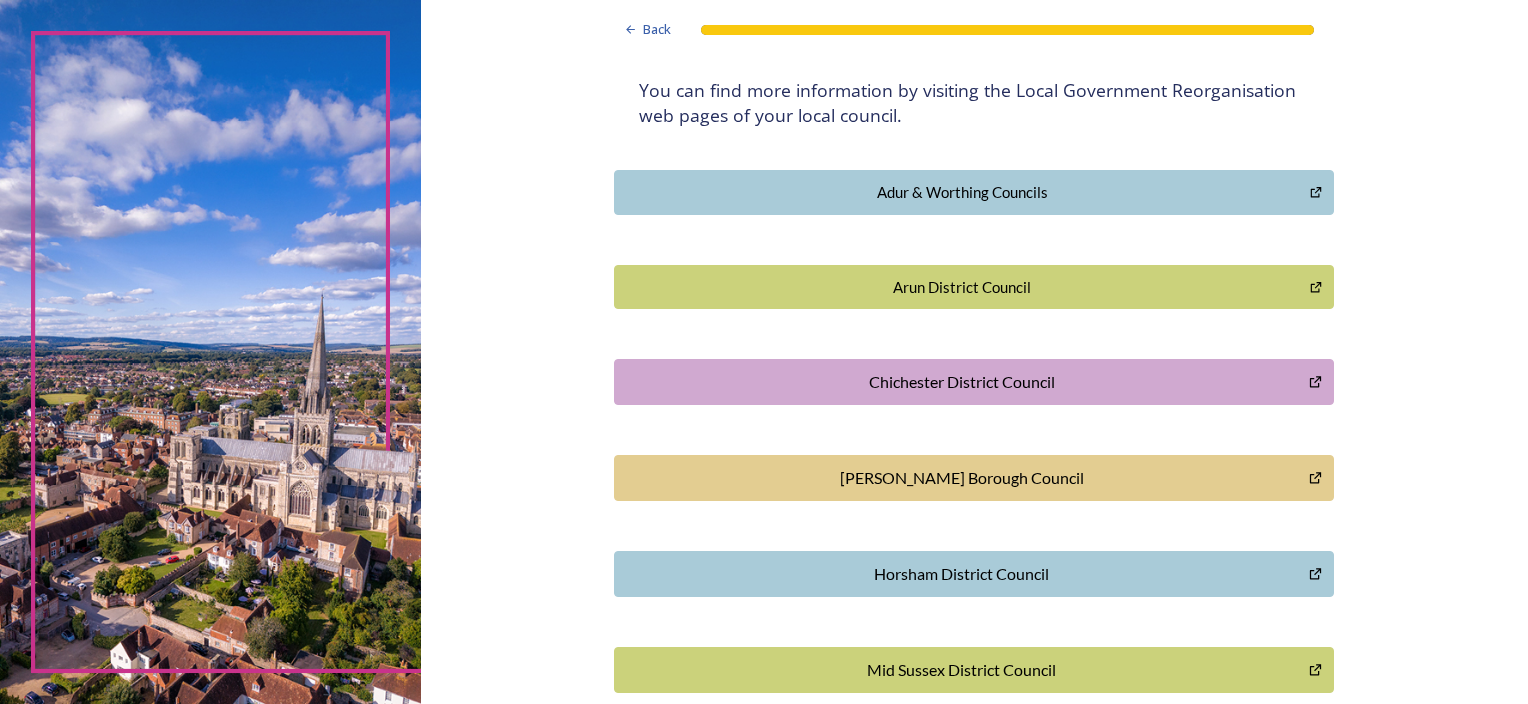 scroll, scrollTop: 400, scrollLeft: 0, axis: vertical 